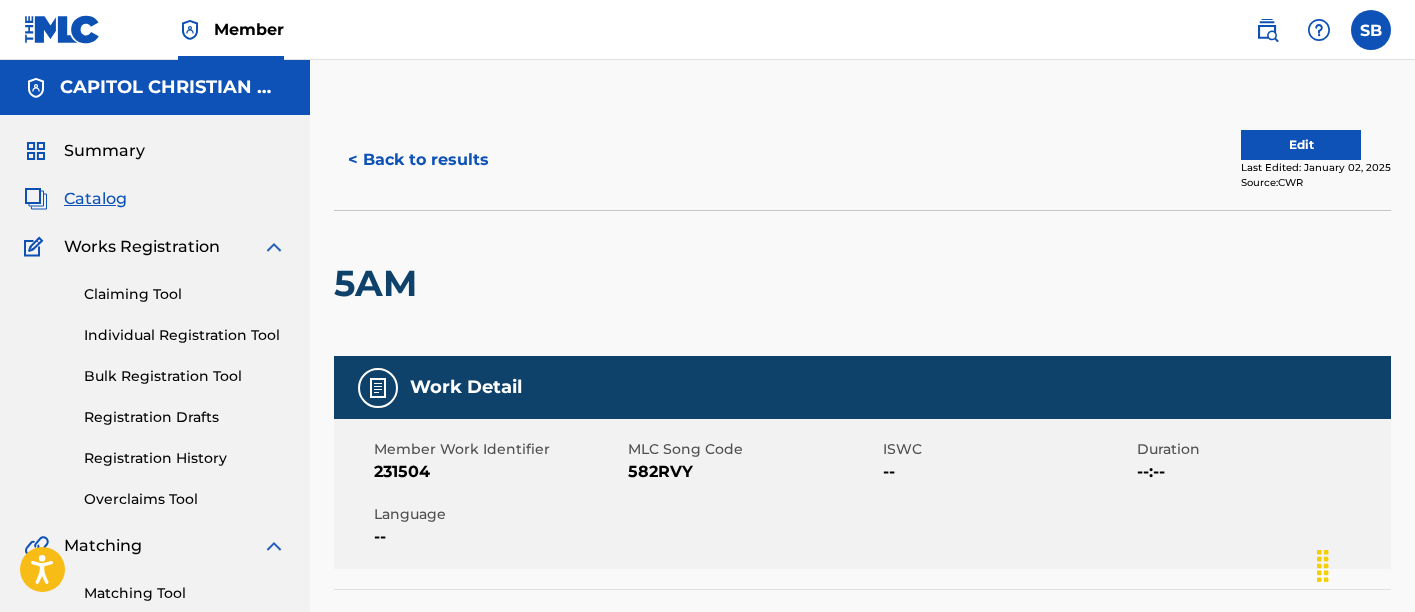 scroll, scrollTop: 590, scrollLeft: 0, axis: vertical 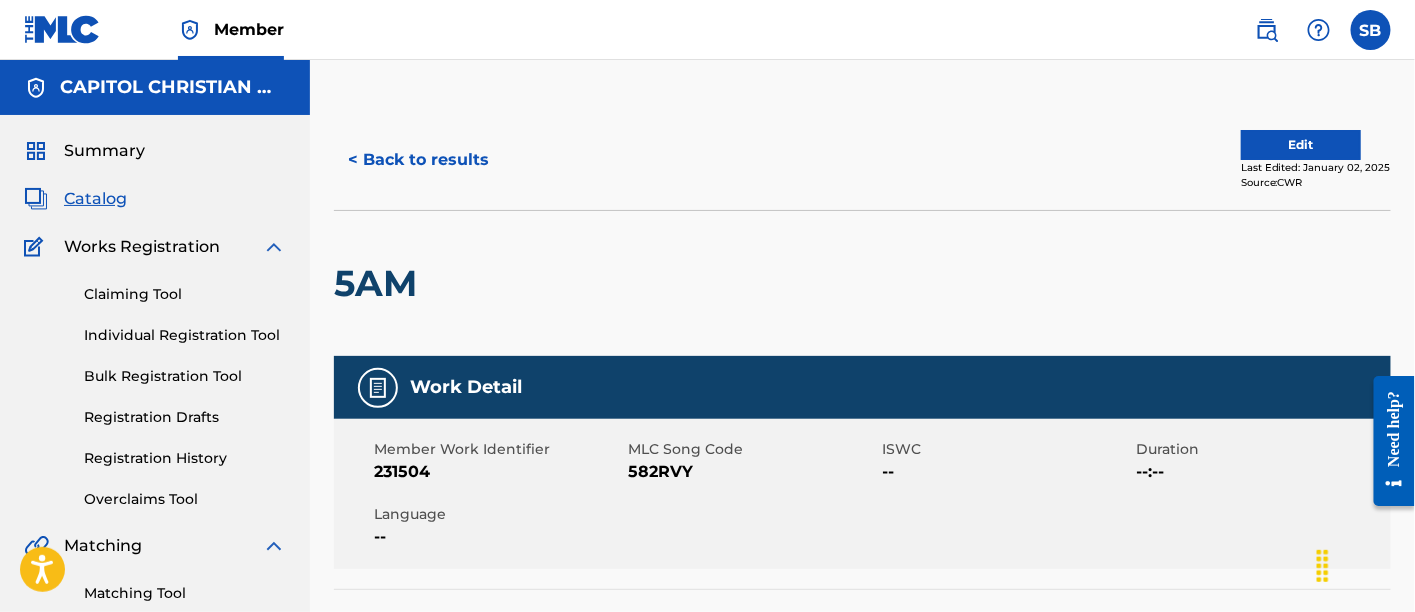 click on "582RVY" at bounding box center (752, 472) 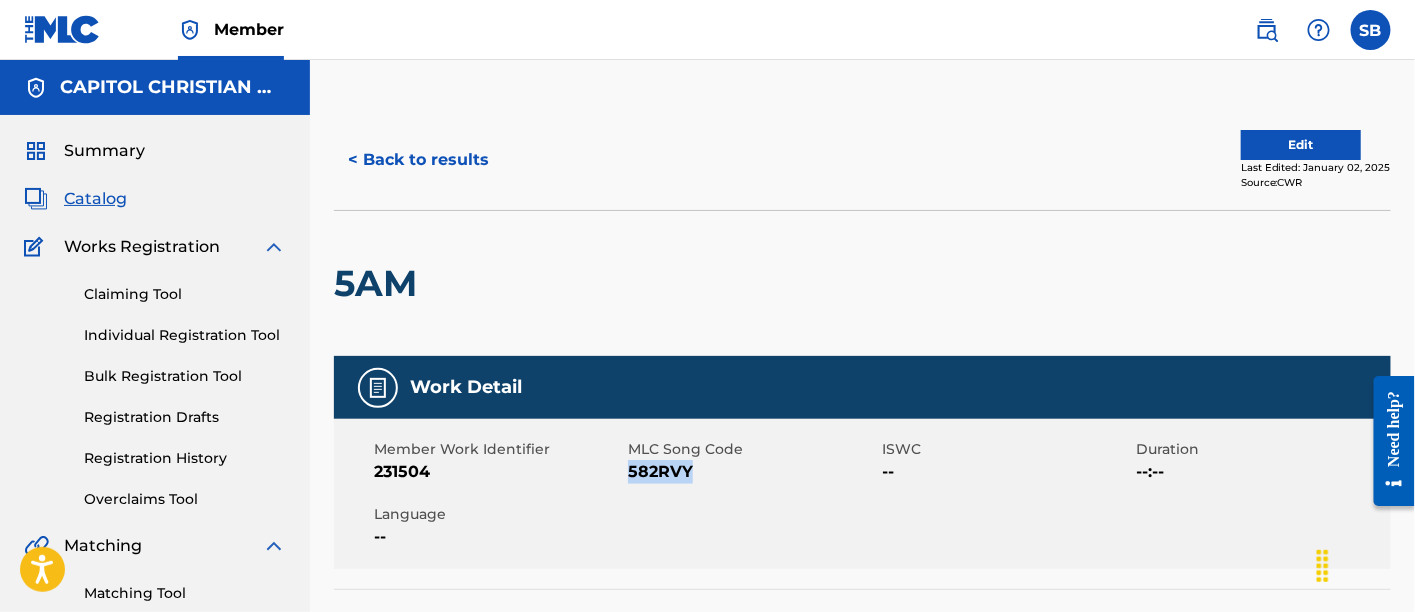 click on "582RVY" at bounding box center (752, 472) 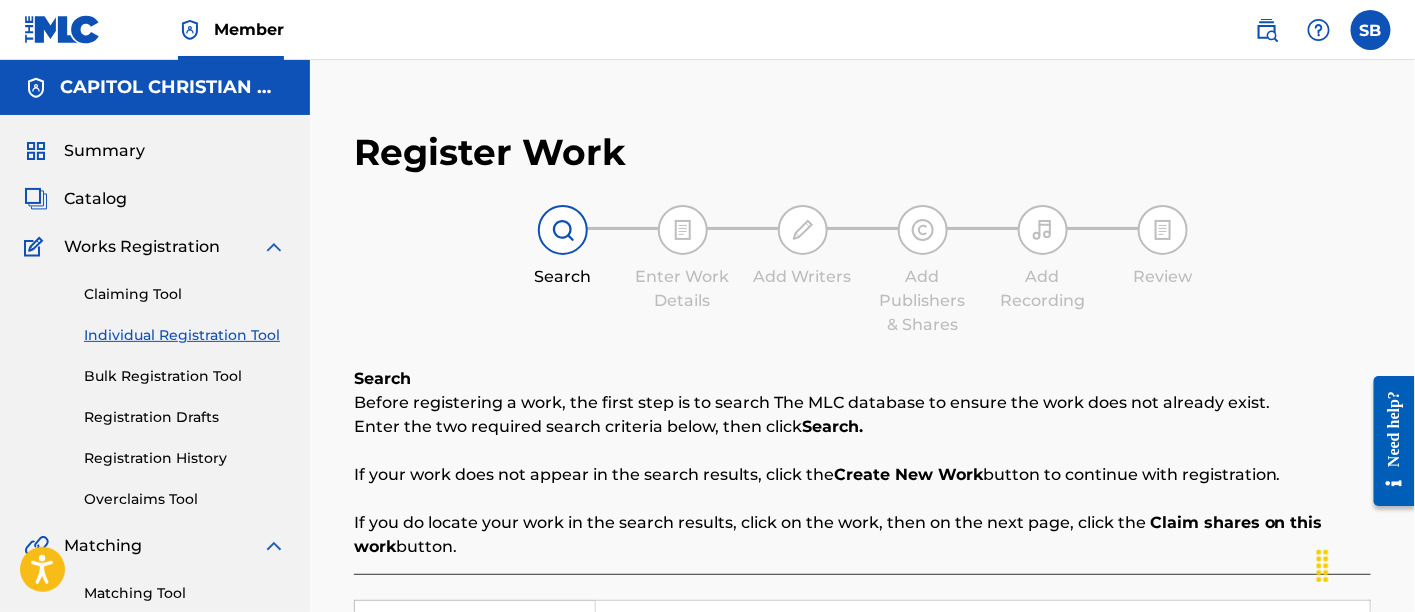 scroll, scrollTop: 361, scrollLeft: 0, axis: vertical 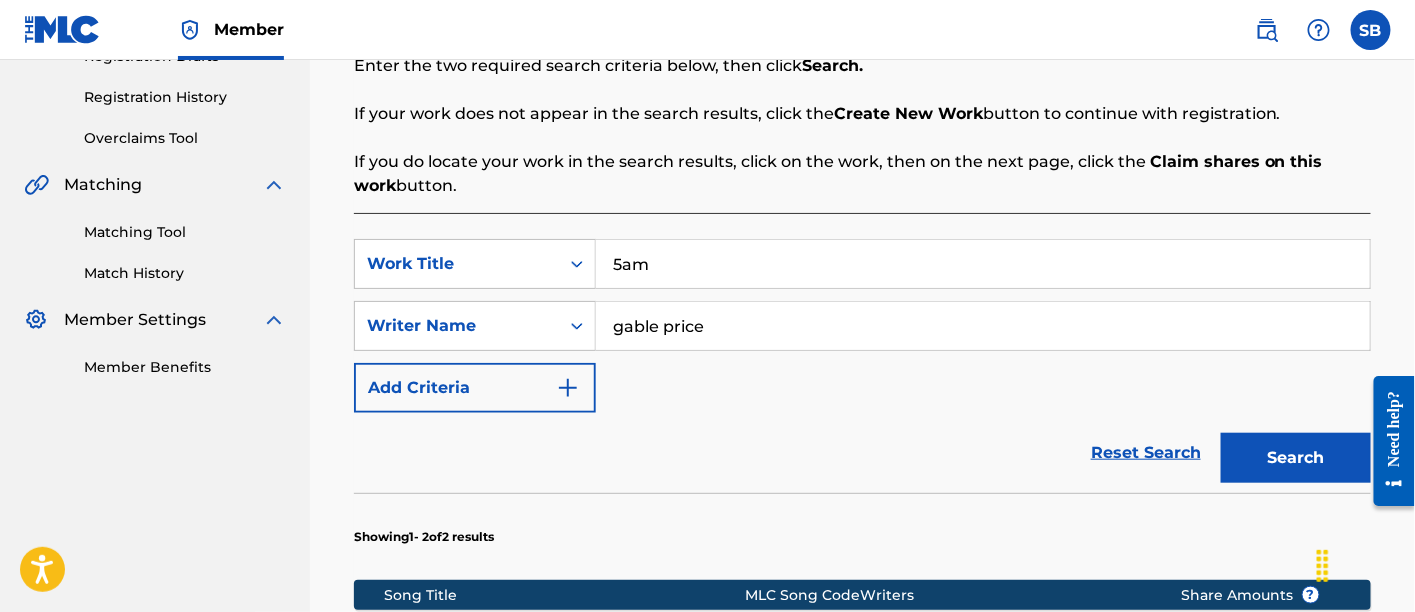 click on "5am" at bounding box center (983, 264) 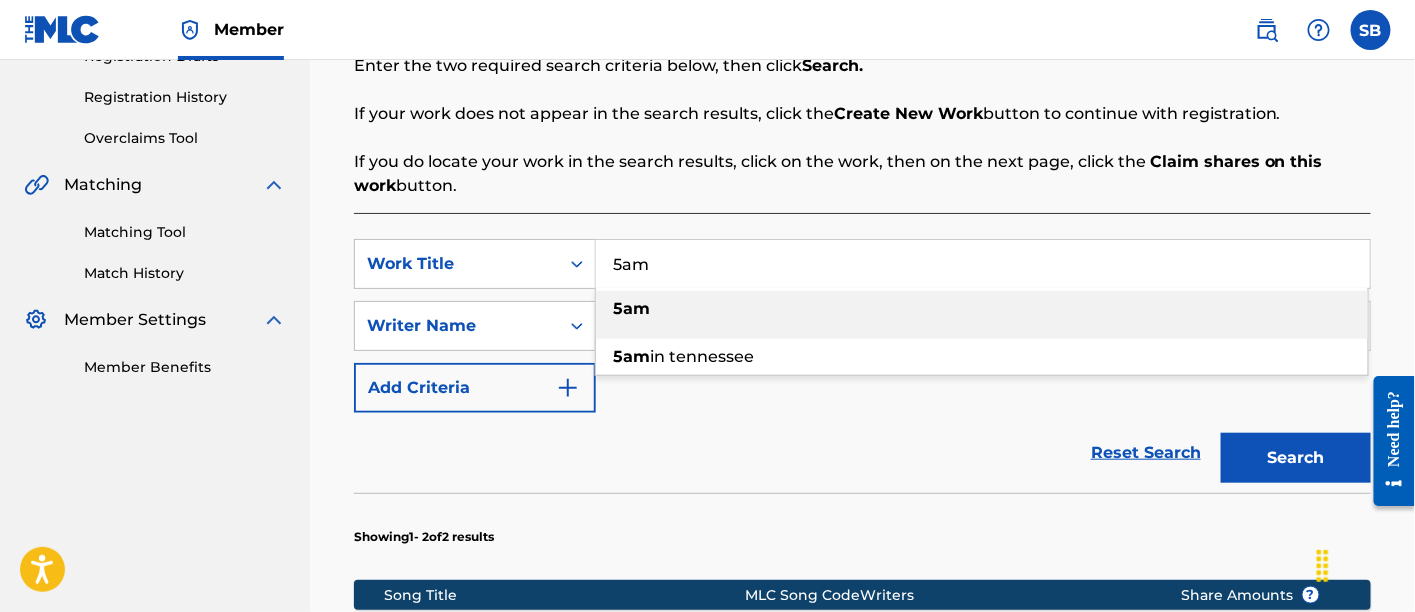 paste on "After This Heart" 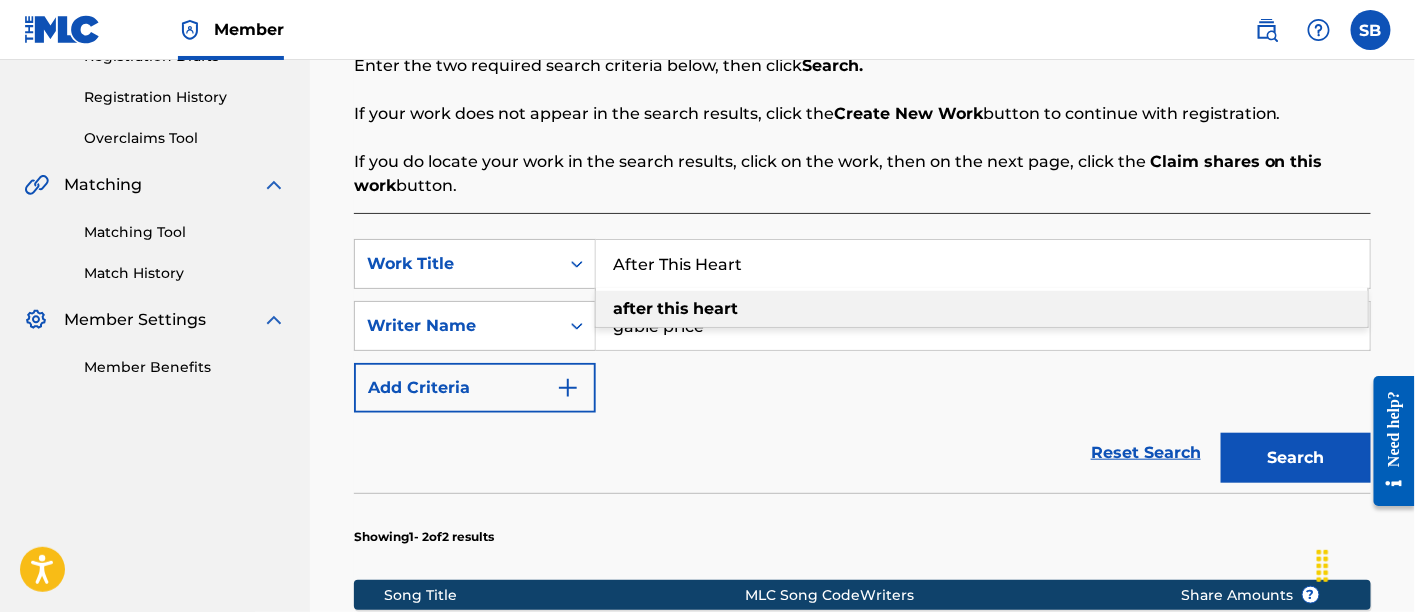 type on "After This Heart" 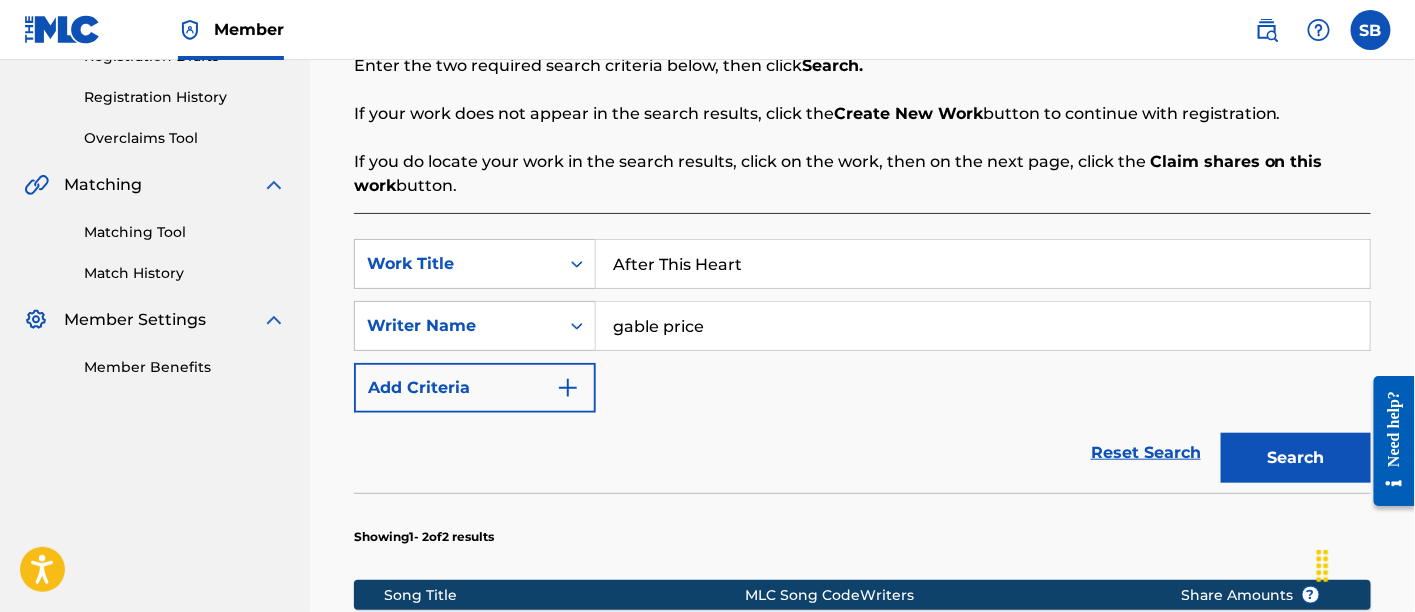 click on "Search" at bounding box center (1296, 458) 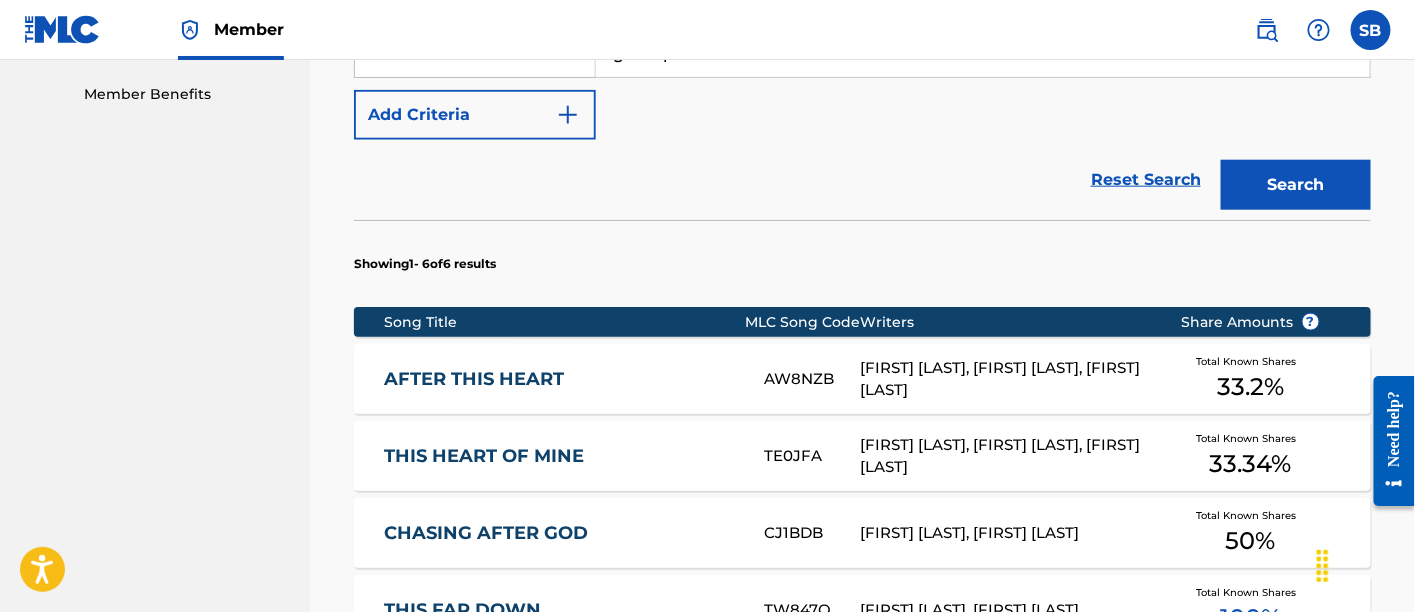 scroll, scrollTop: 770, scrollLeft: 0, axis: vertical 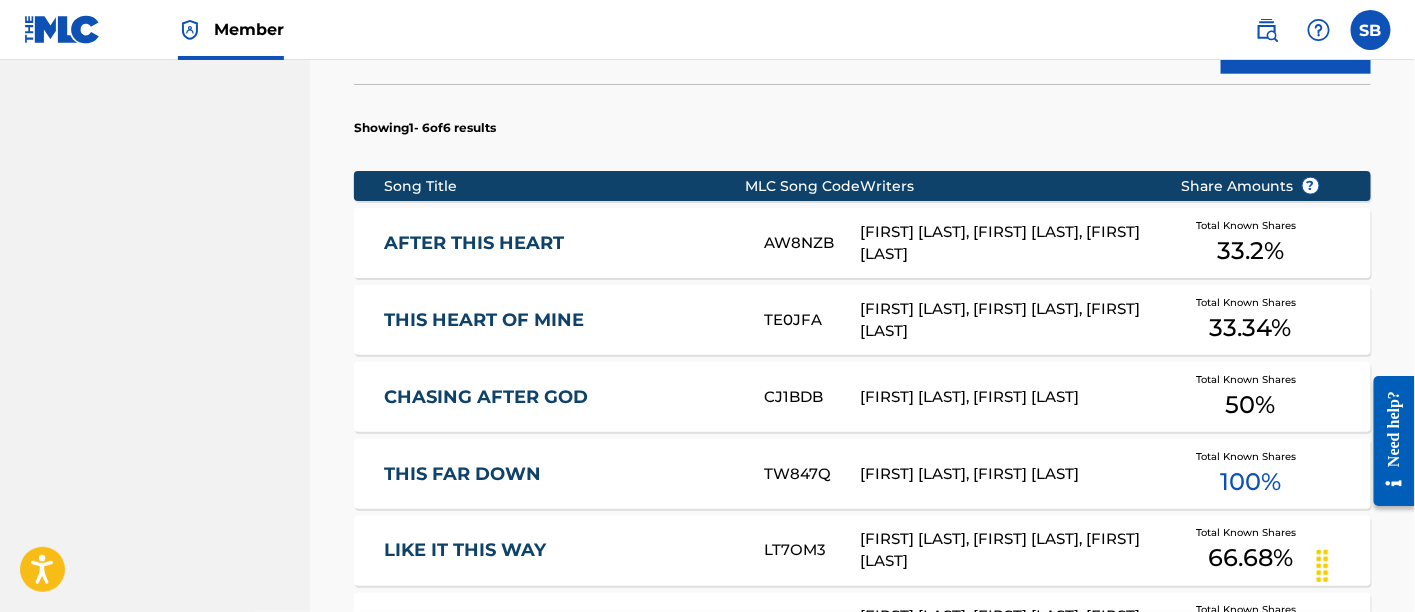 click on "AW8NZB [FIRST] [LAST], [FIRST] [LAST], [FIRST] [LAST] Total Known Shares 33.2 %" at bounding box center [862, 243] 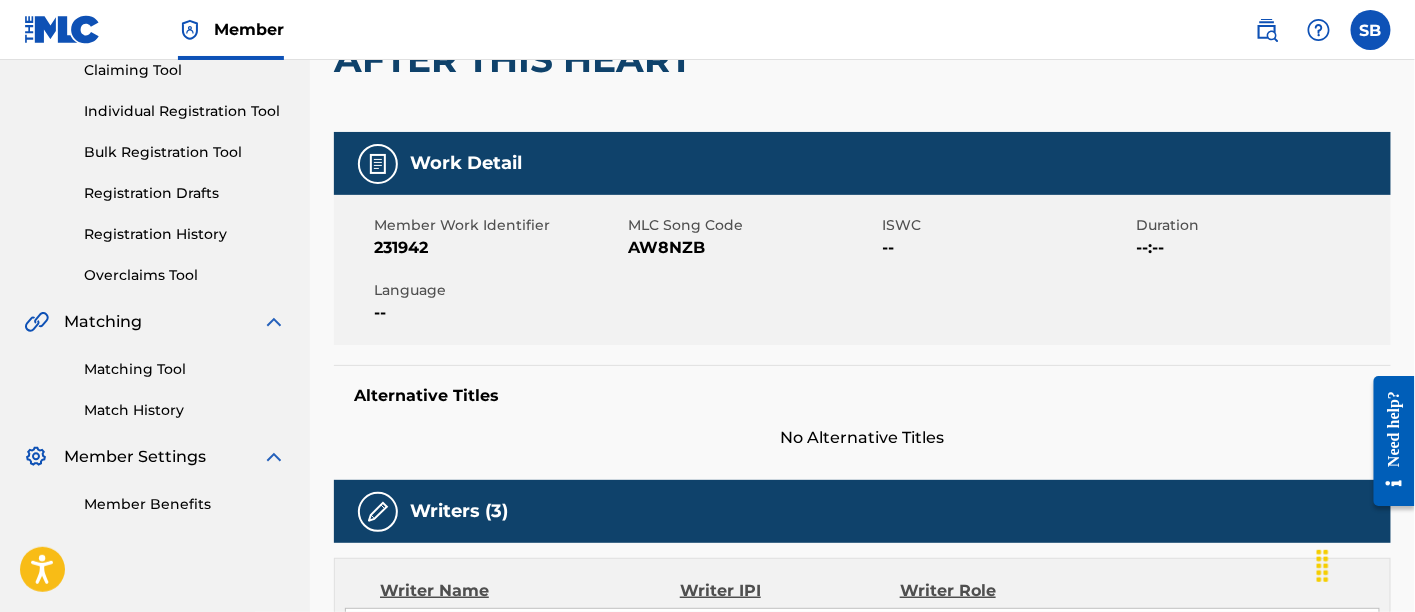 scroll, scrollTop: 0, scrollLeft: 0, axis: both 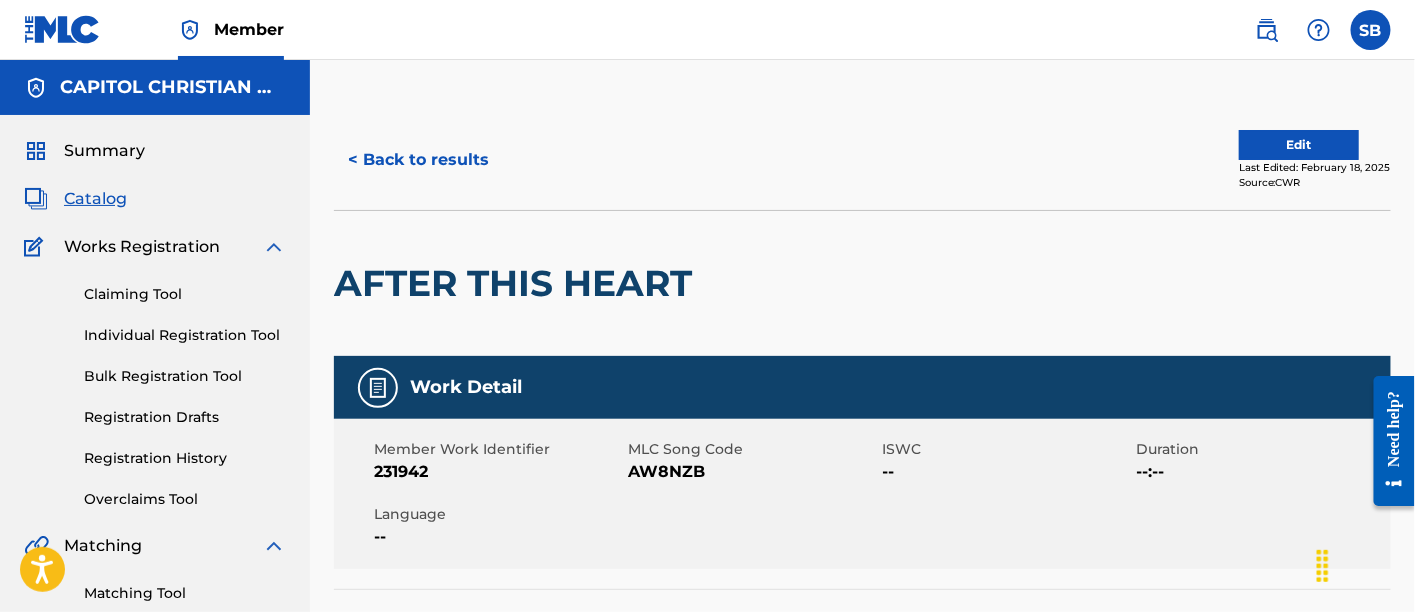 click on "< Back to results" at bounding box center (418, 160) 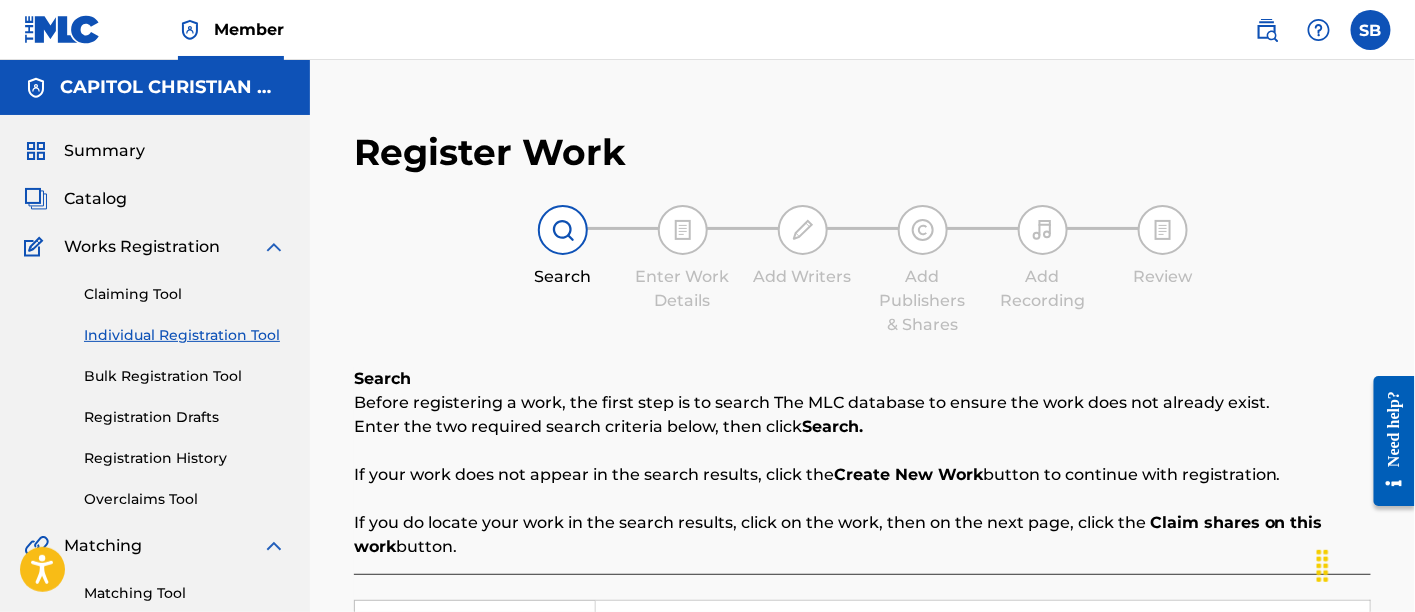scroll, scrollTop: 361, scrollLeft: 0, axis: vertical 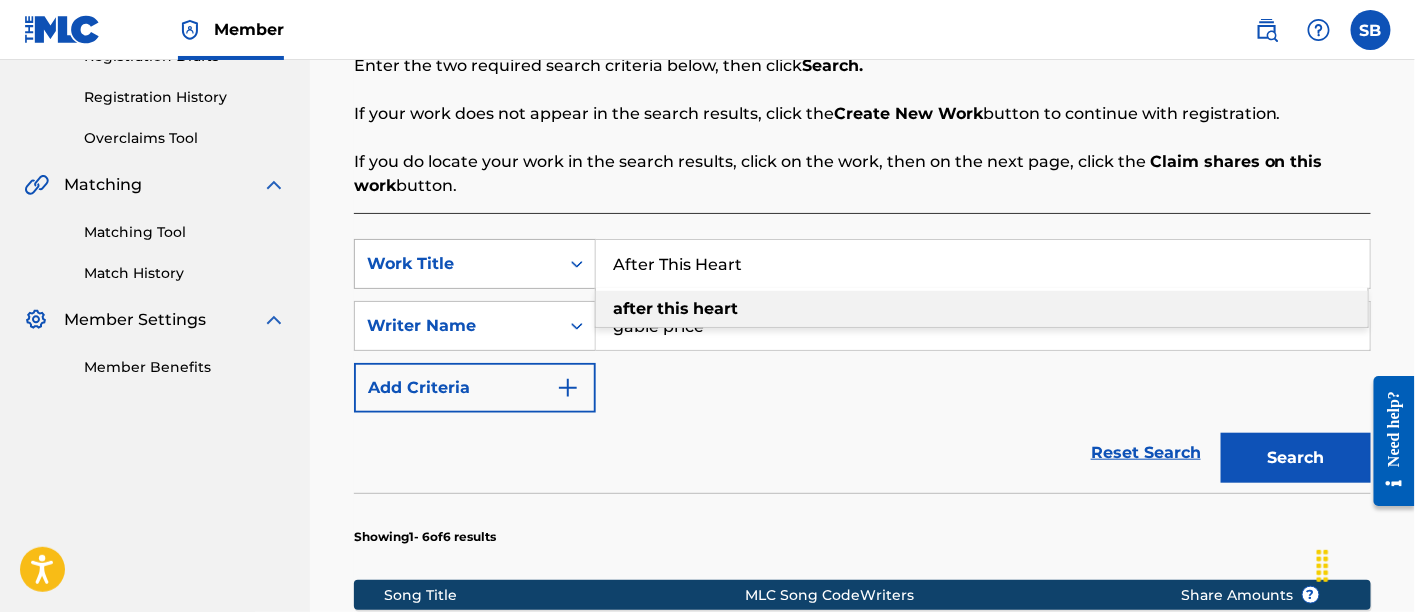 drag, startPoint x: 814, startPoint y: 253, endPoint x: 525, endPoint y: 261, distance: 289.11072 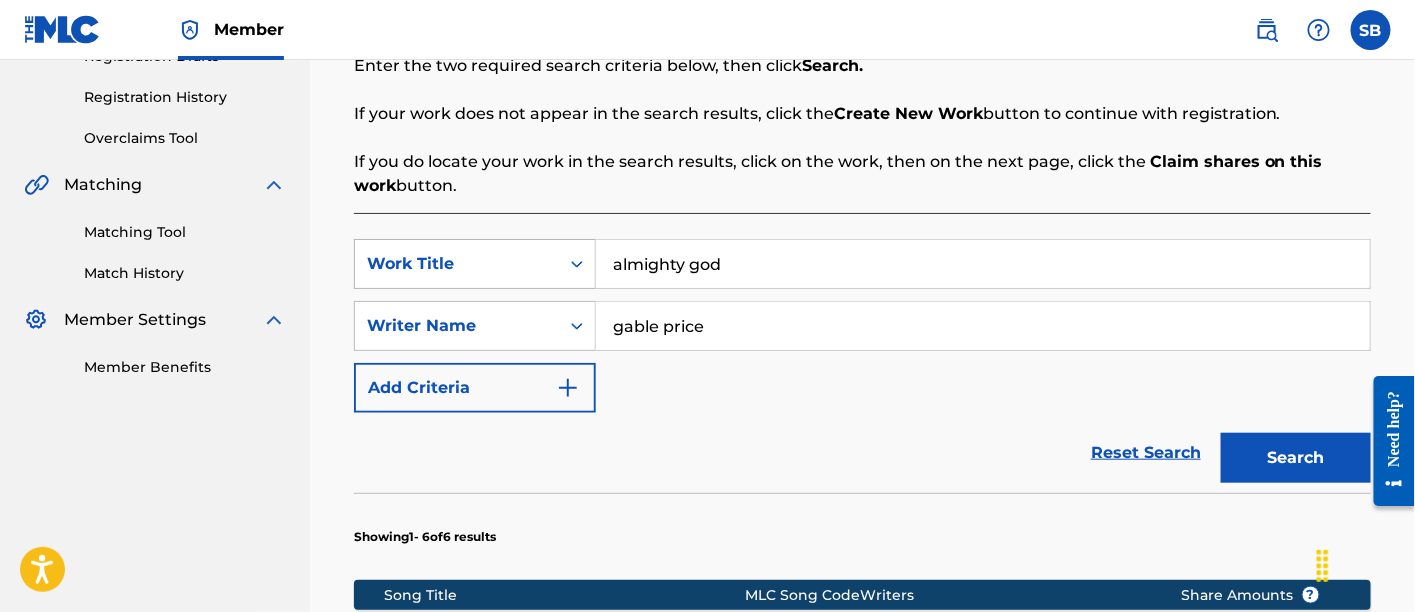 click on "Search" at bounding box center (1296, 458) 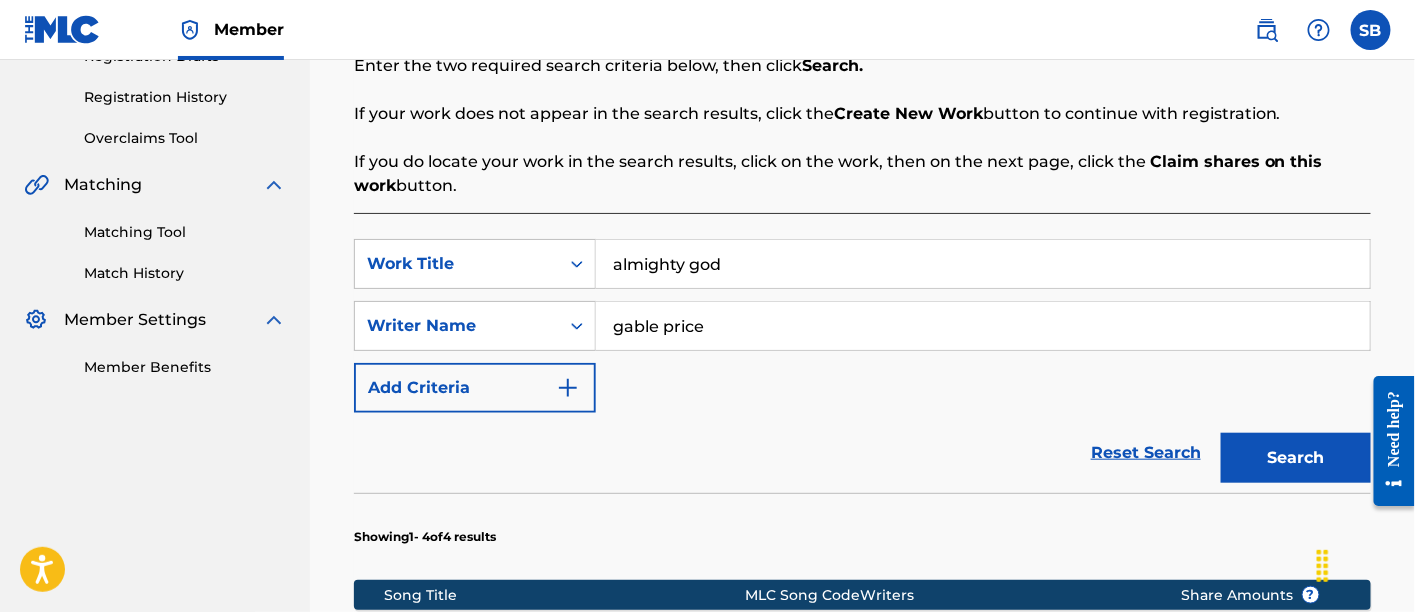 click on "almighty god" at bounding box center [983, 264] 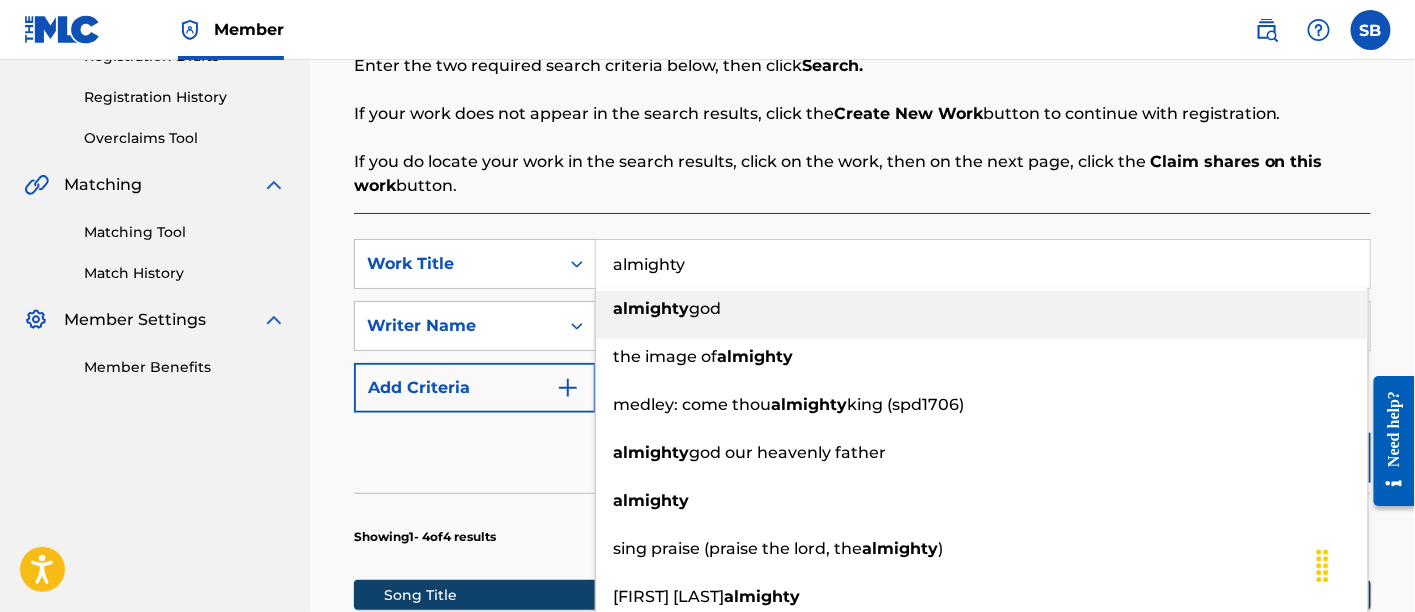 type on "almighty" 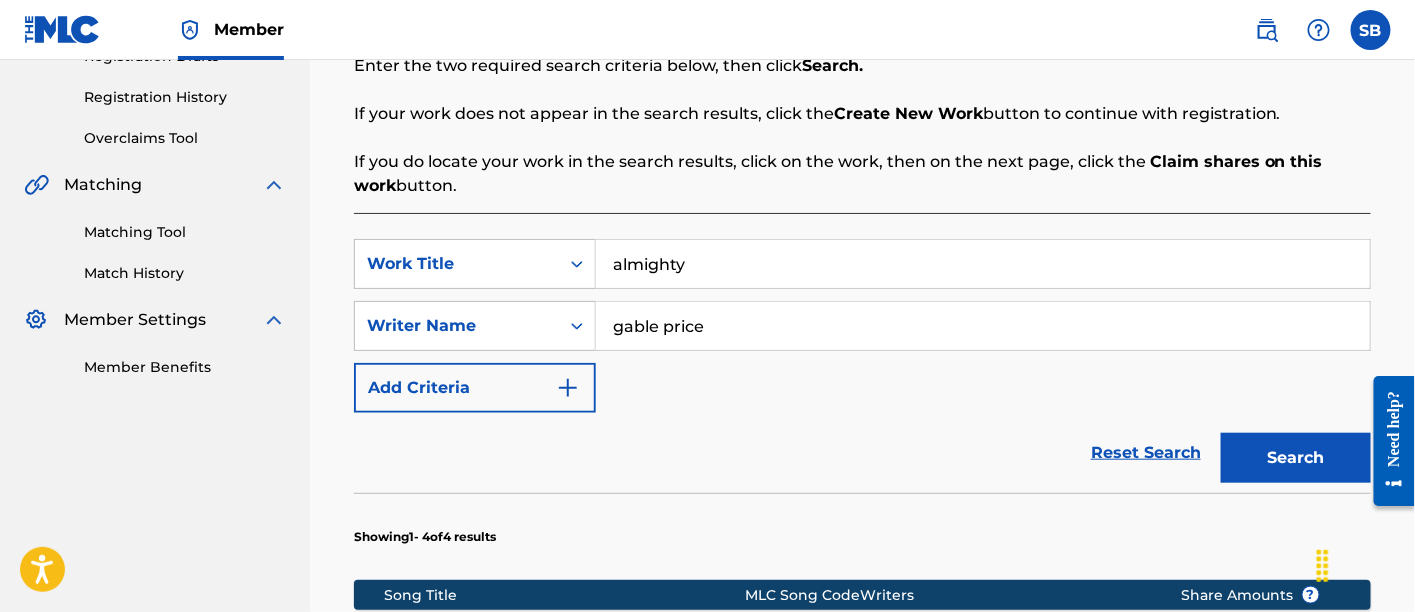 click on "Search" at bounding box center [1296, 458] 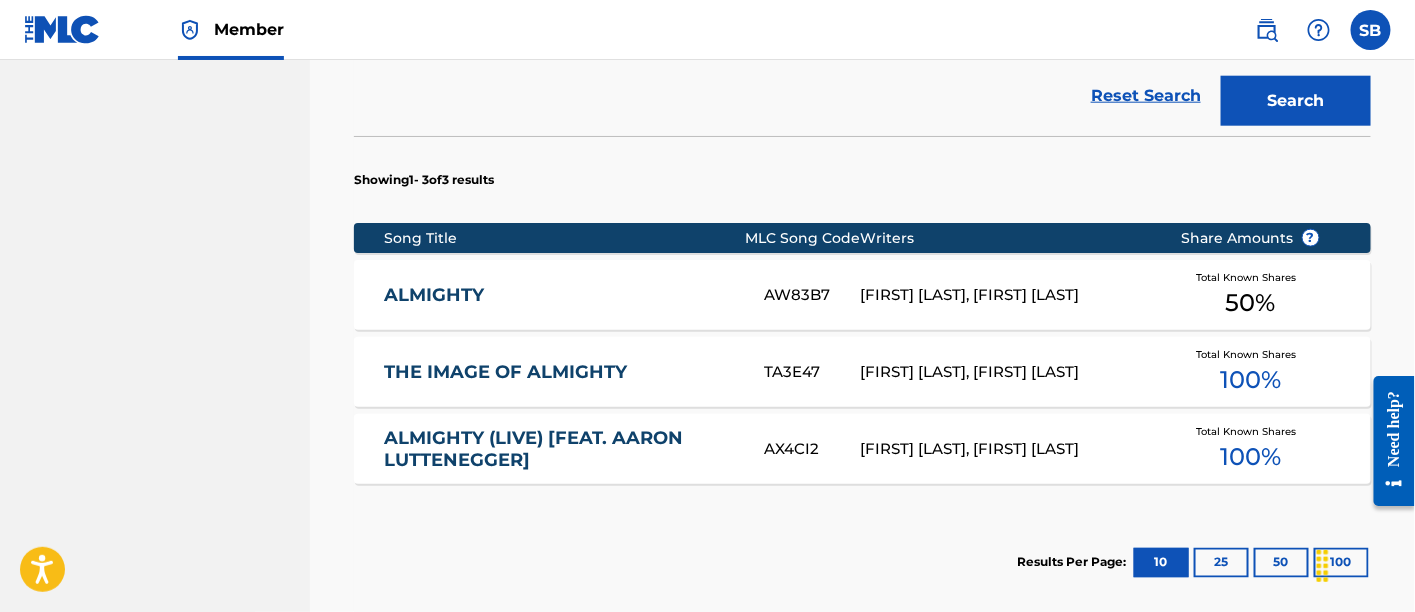 scroll, scrollTop: 750, scrollLeft: 0, axis: vertical 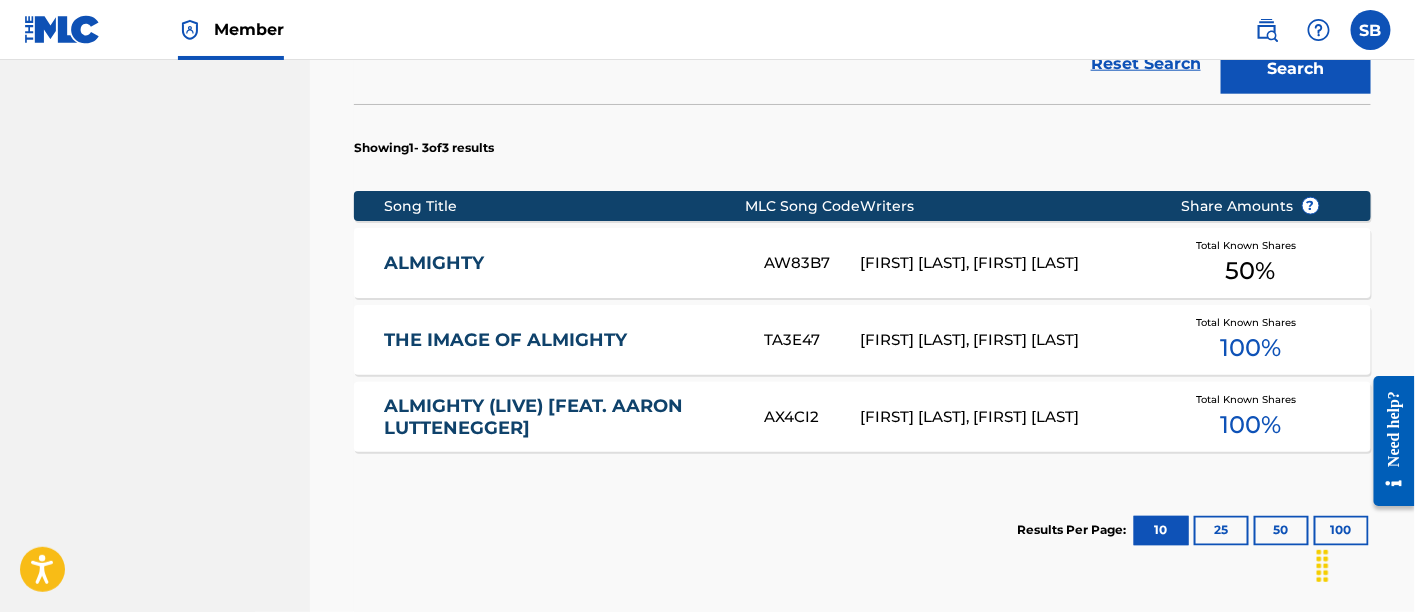 click on "ALMIGHTY" at bounding box center [561, 263] 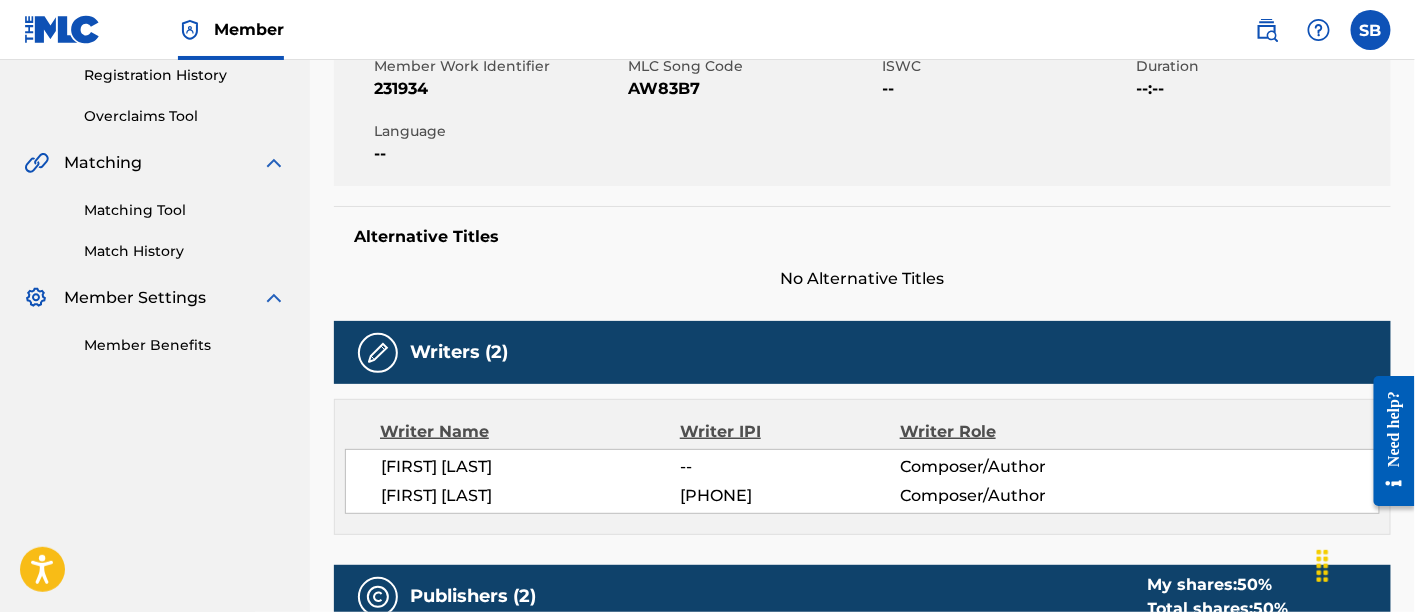 scroll, scrollTop: 0, scrollLeft: 0, axis: both 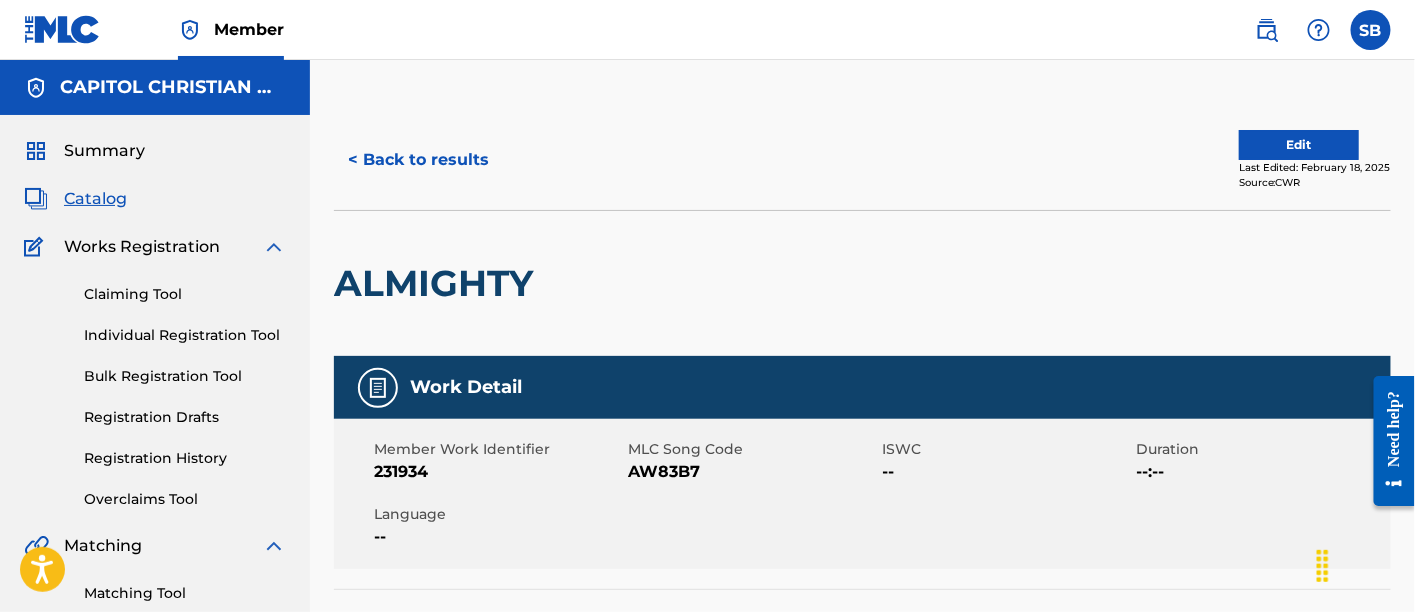 click on "< Back to results" at bounding box center [418, 160] 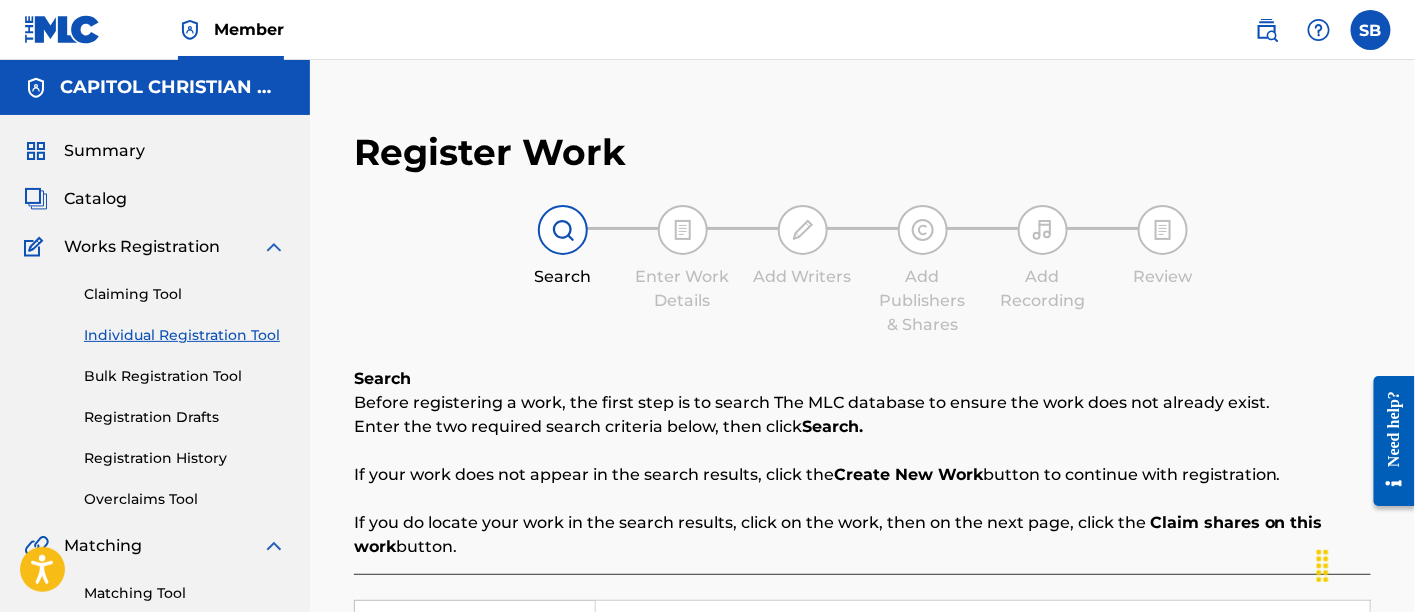 scroll, scrollTop: 361, scrollLeft: 0, axis: vertical 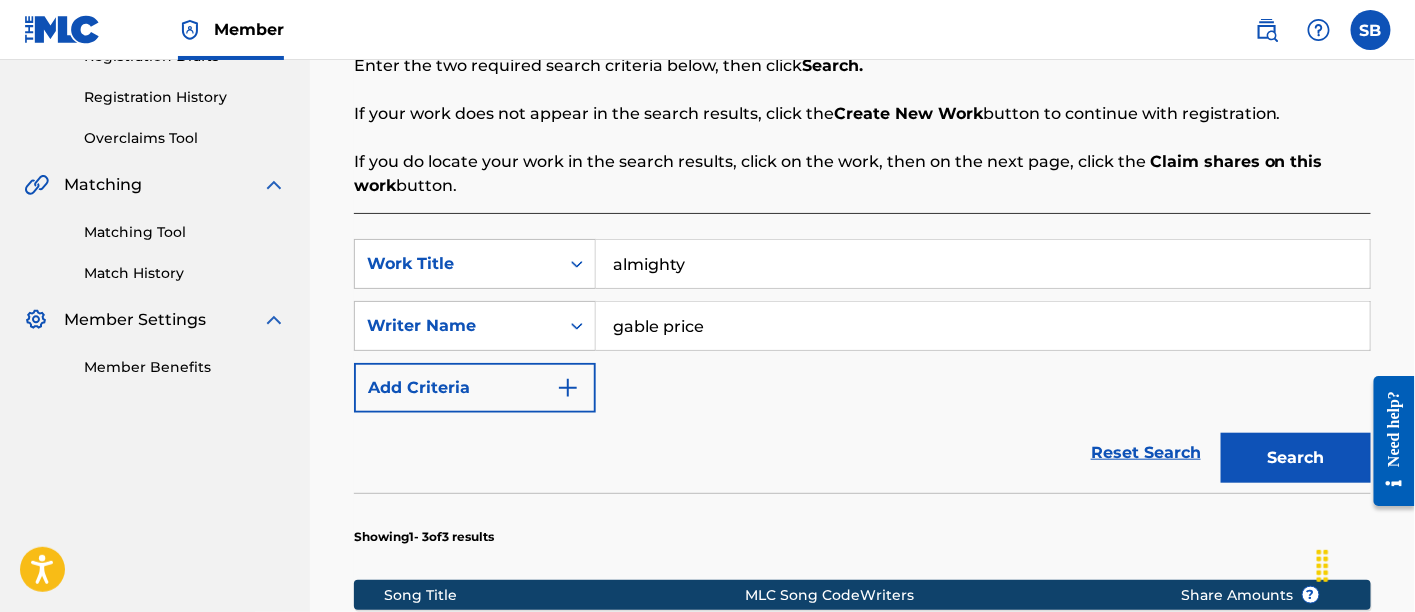 click on "almighty" at bounding box center [983, 264] 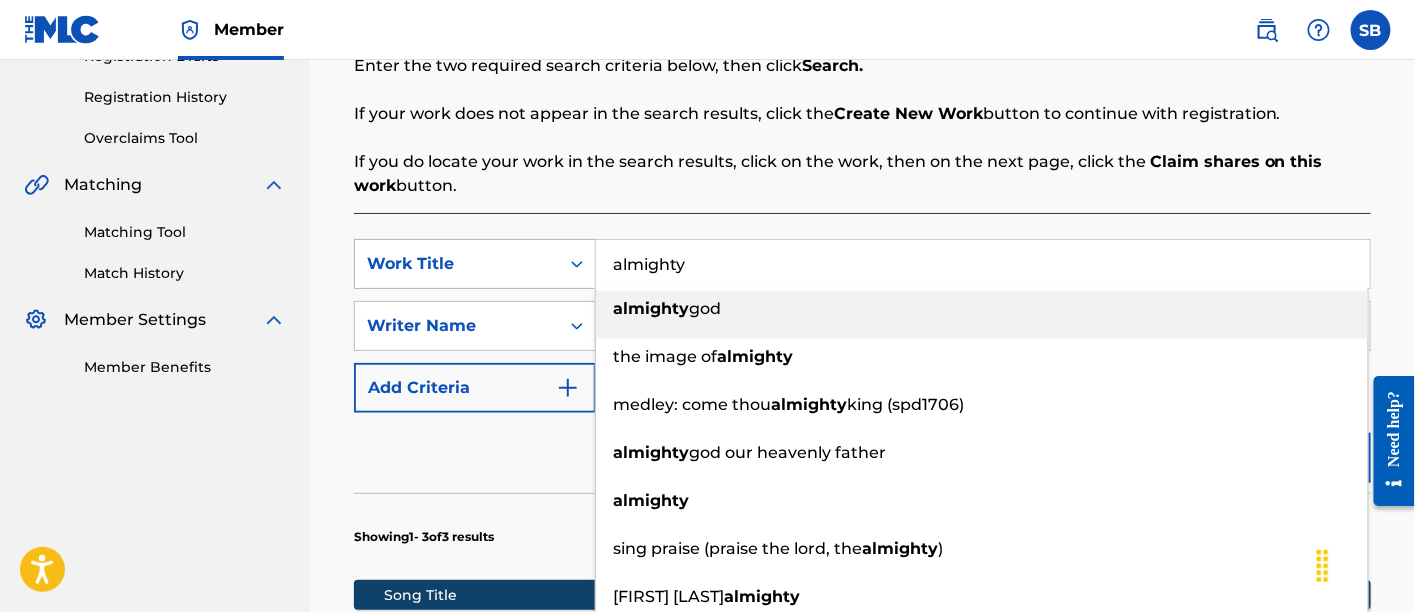 drag, startPoint x: 729, startPoint y: 252, endPoint x: 520, endPoint y: 270, distance: 209.77368 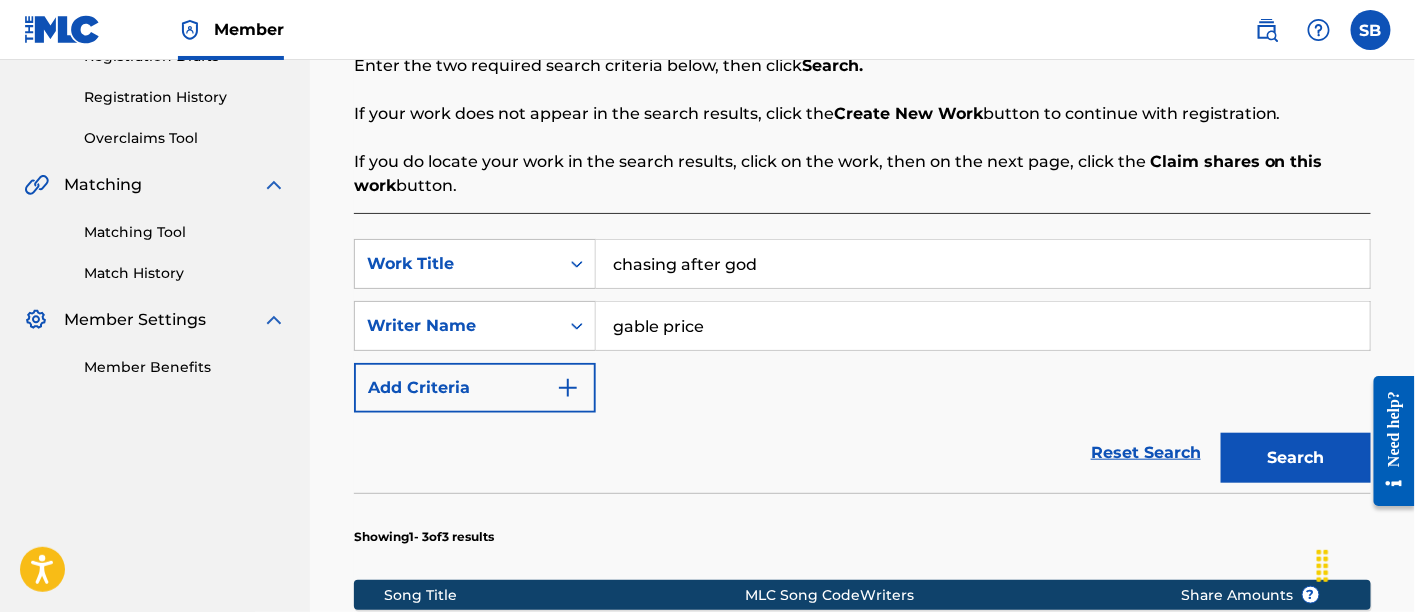 type on "chasing after god" 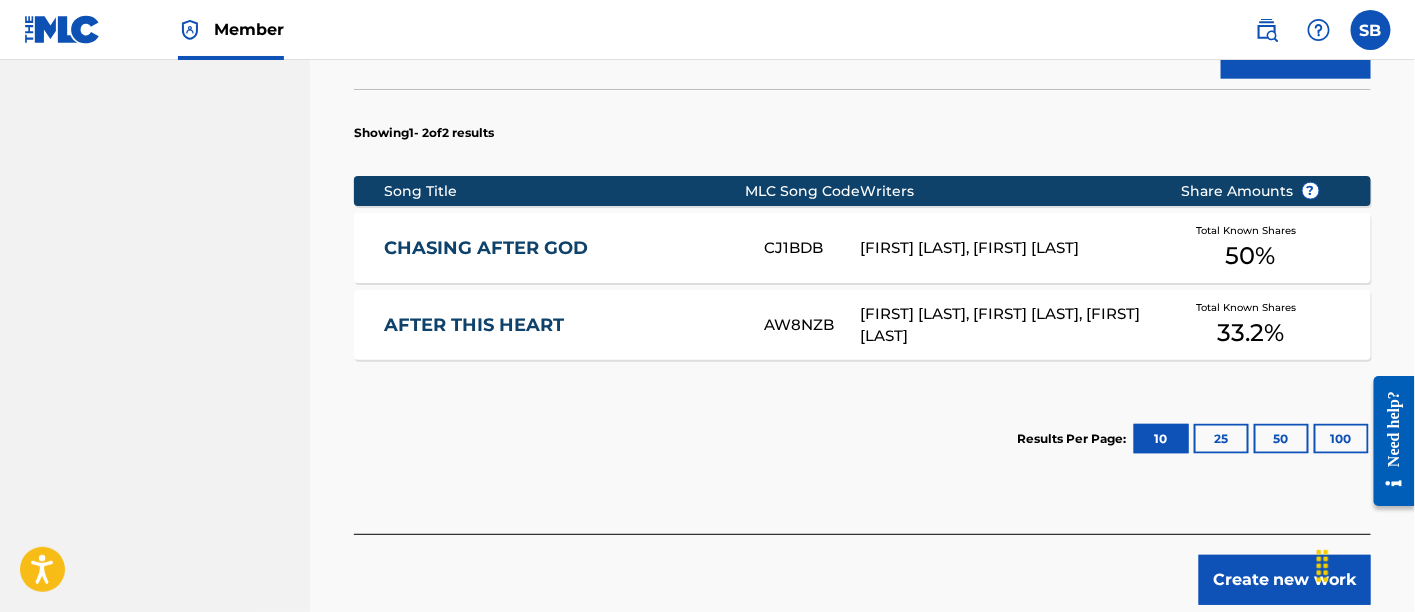scroll, scrollTop: 802, scrollLeft: 0, axis: vertical 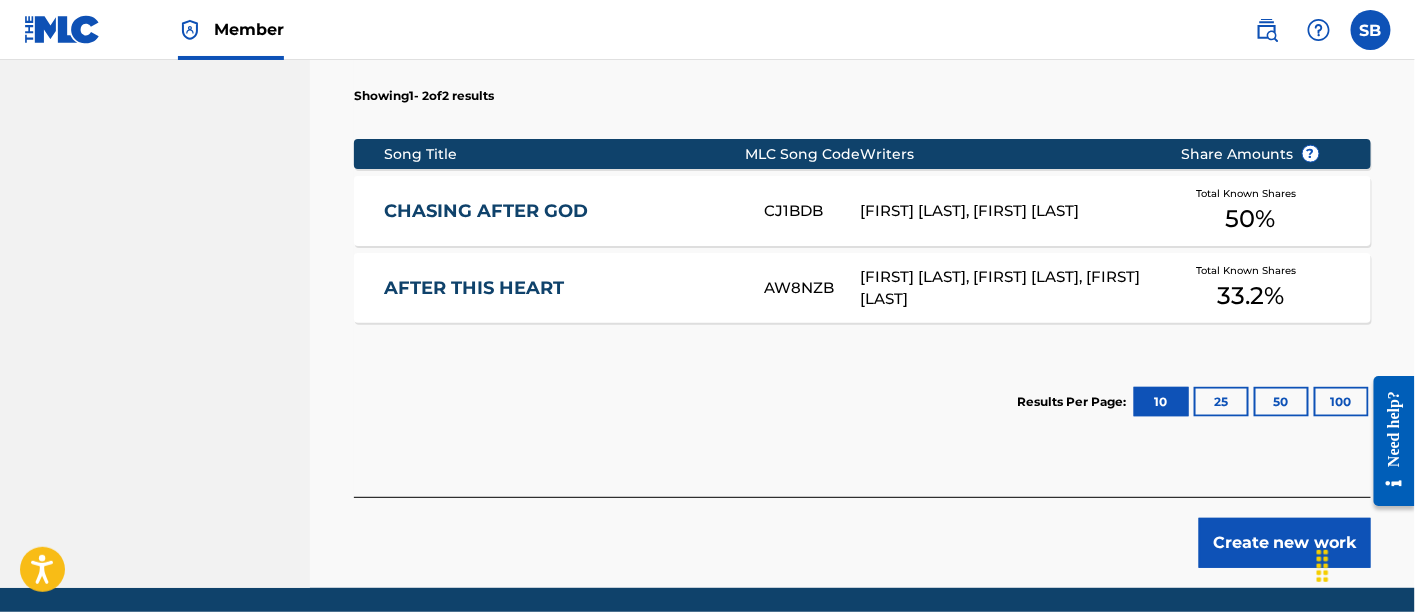 click on "CHASING AFTER GOD" at bounding box center [561, 211] 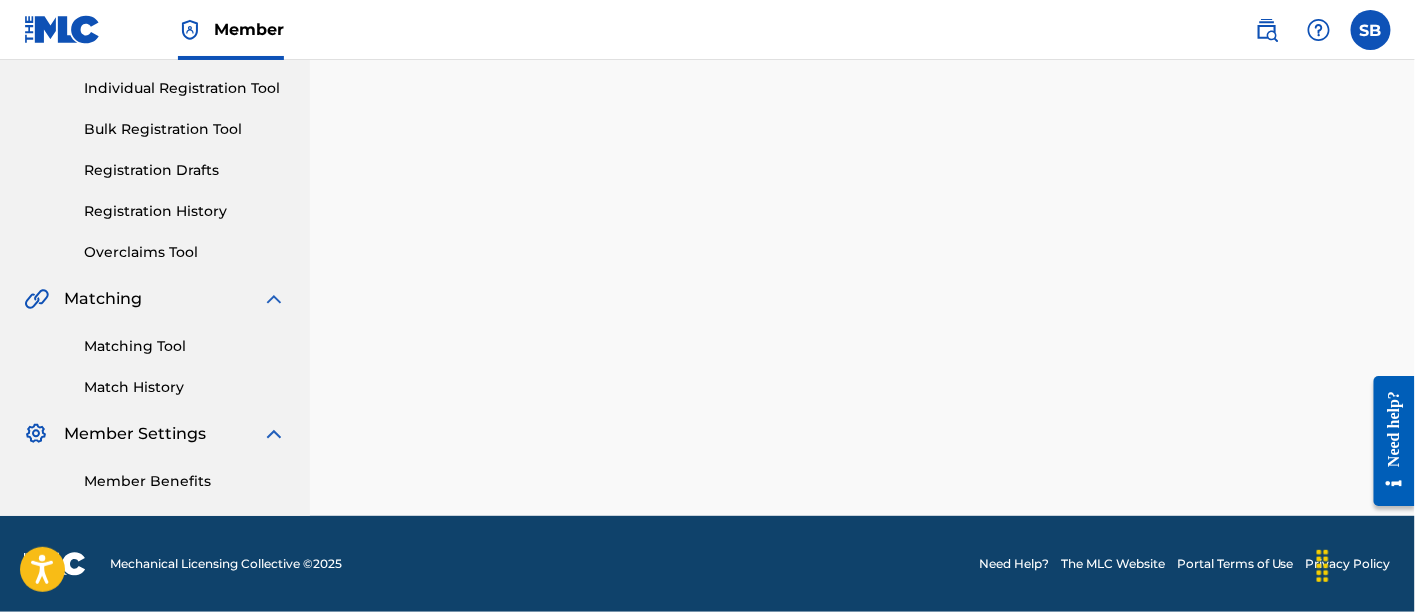 scroll, scrollTop: 0, scrollLeft: 0, axis: both 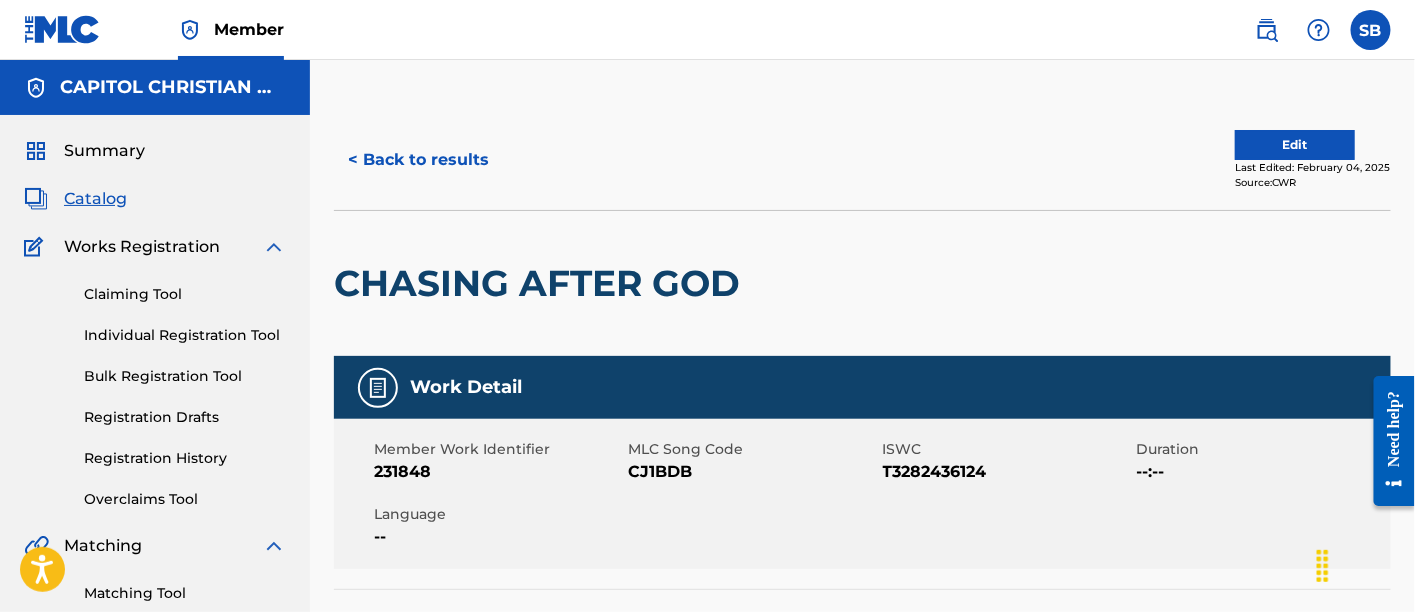 click at bounding box center [871, 283] 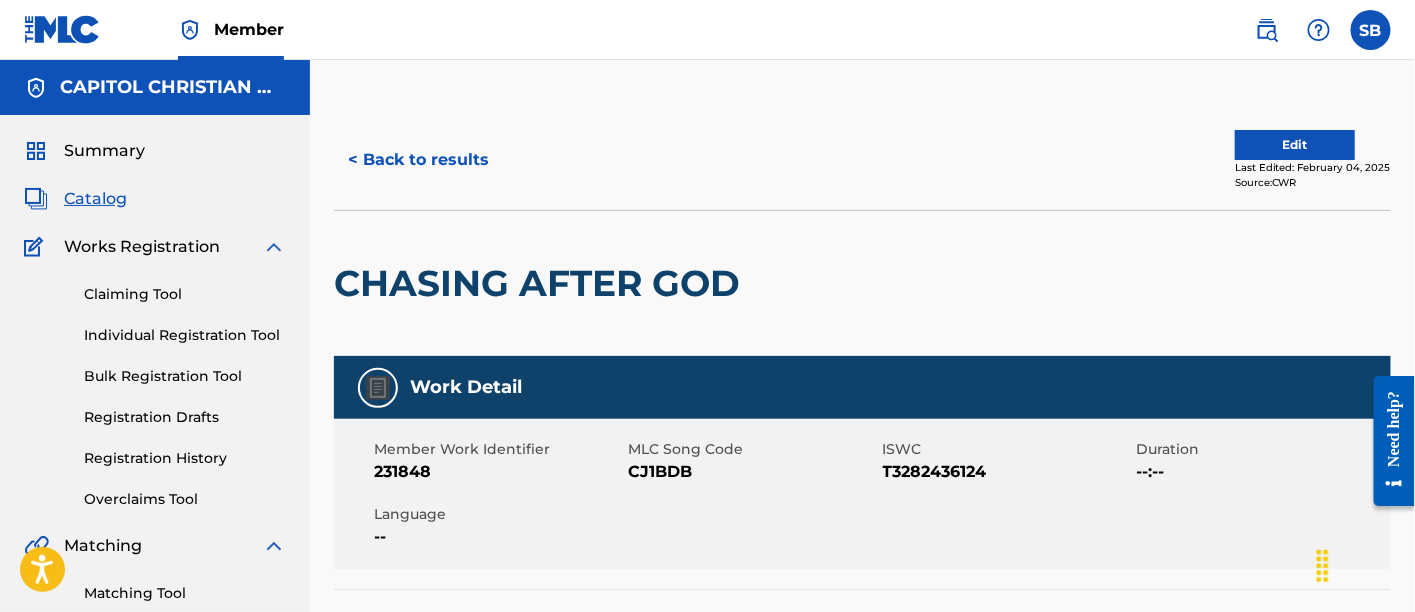 click at bounding box center (871, 283) 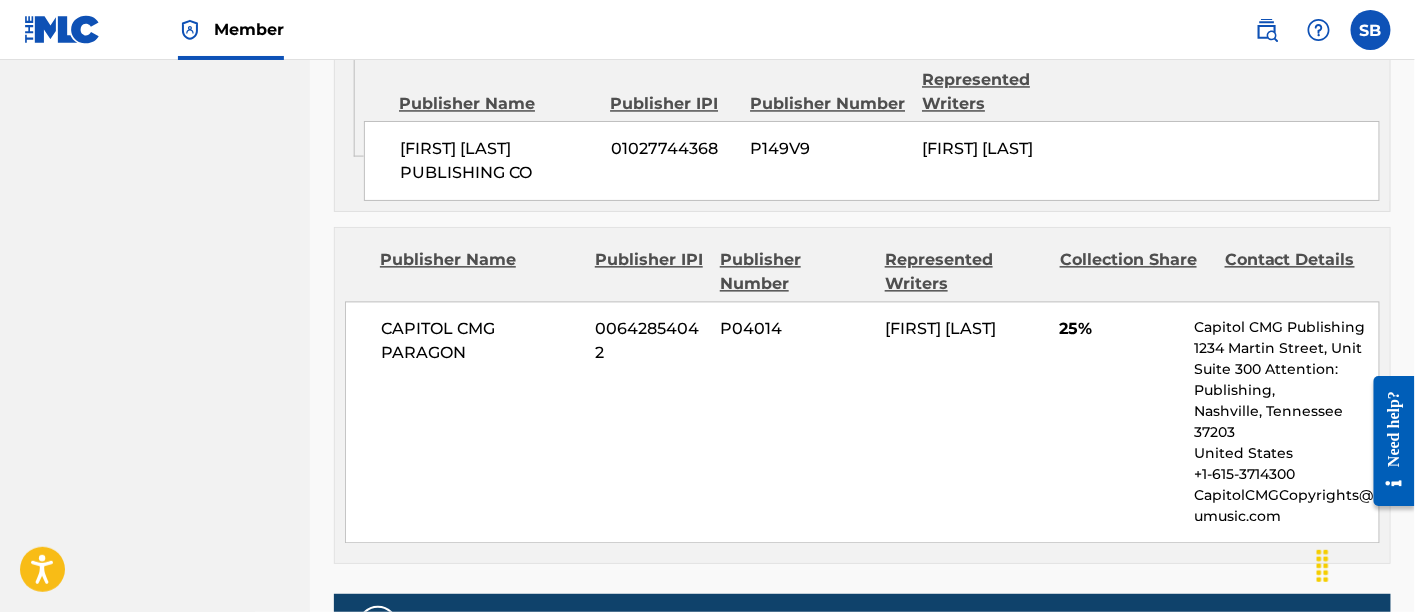 scroll, scrollTop: 0, scrollLeft: 0, axis: both 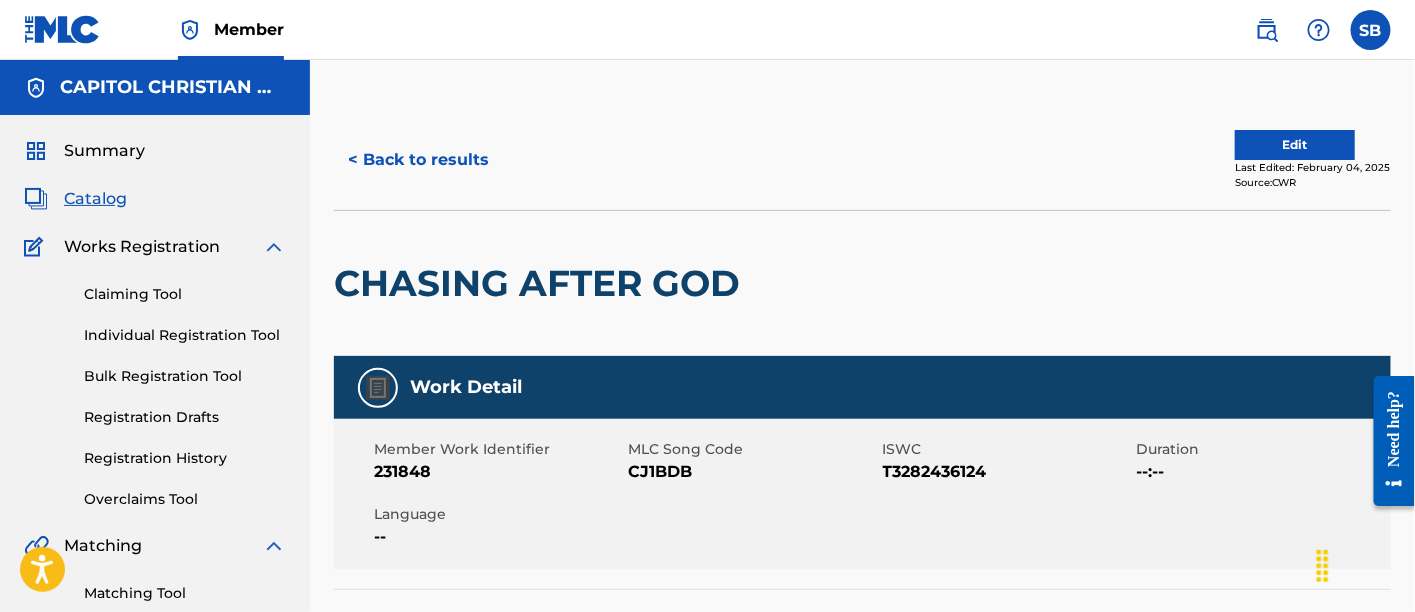 click on "< Back to results" at bounding box center [418, 160] 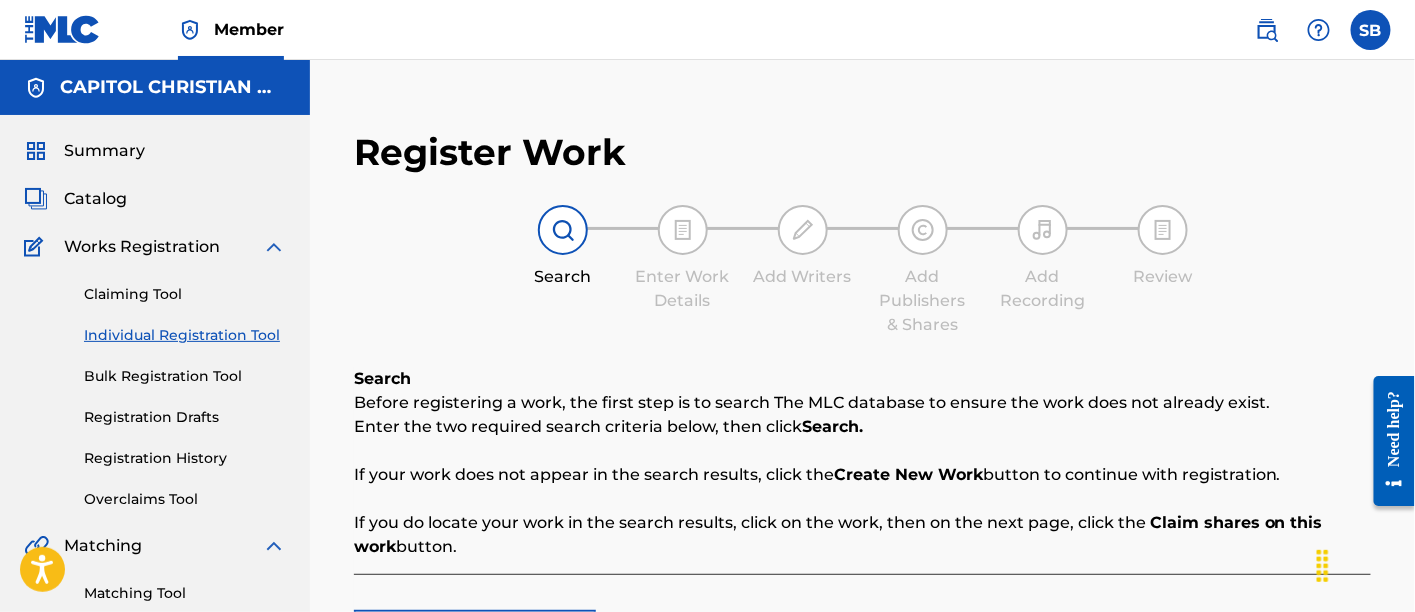 scroll, scrollTop: 361, scrollLeft: 0, axis: vertical 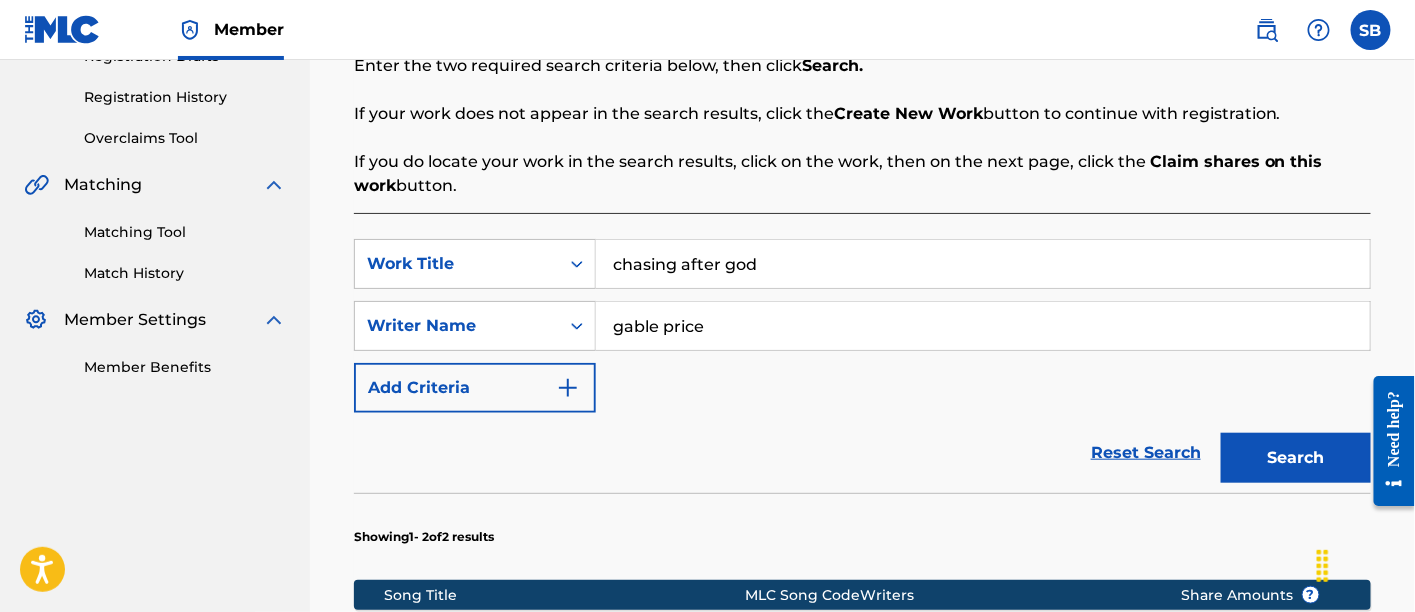 click on "chasing after god" at bounding box center (983, 264) 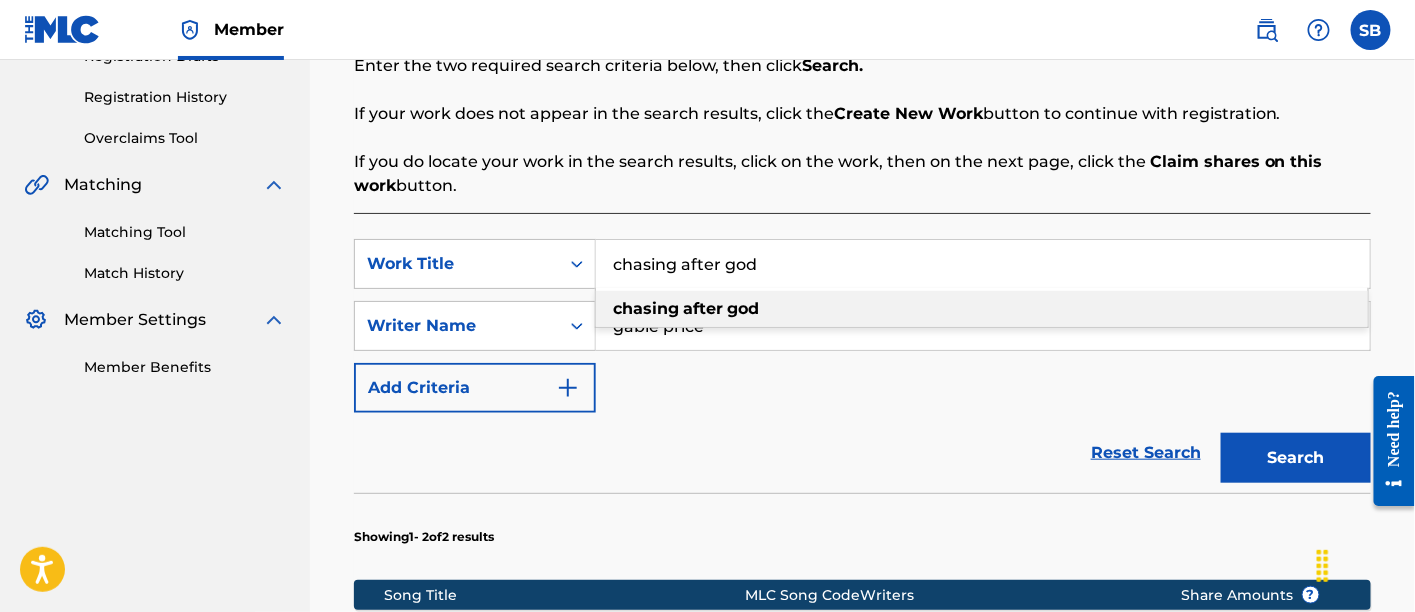 paste on "Cigarettes" 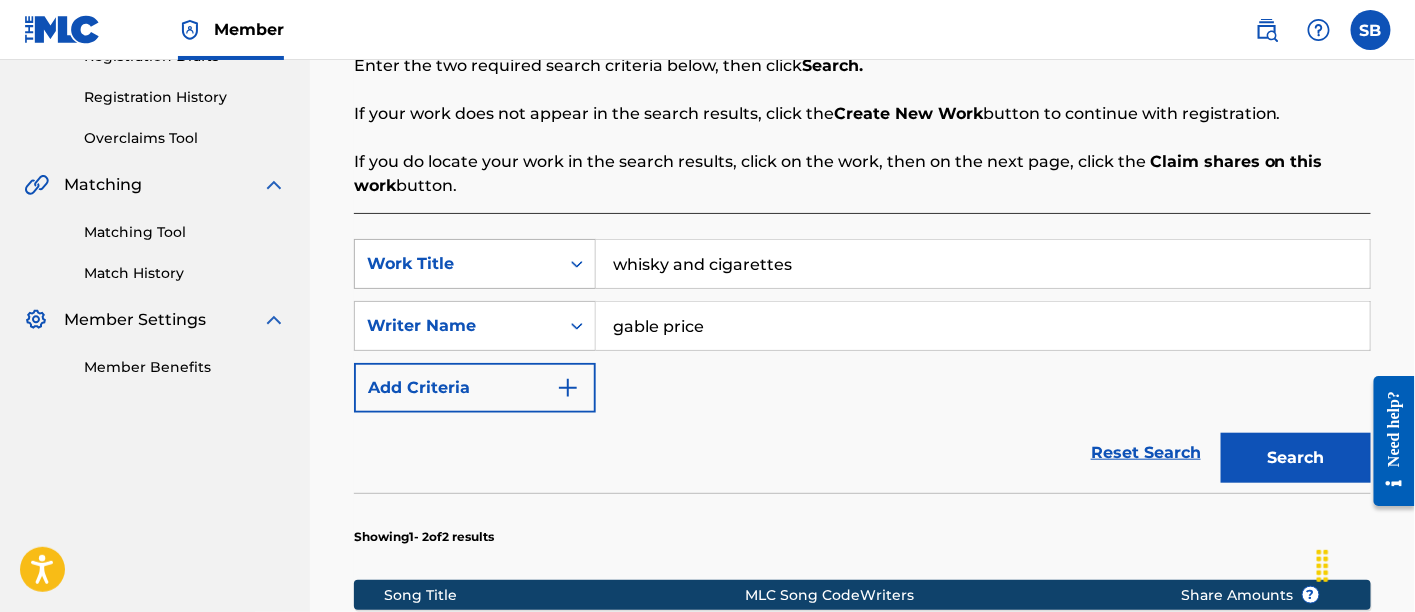 drag, startPoint x: 706, startPoint y: 261, endPoint x: 537, endPoint y: 247, distance: 169.57889 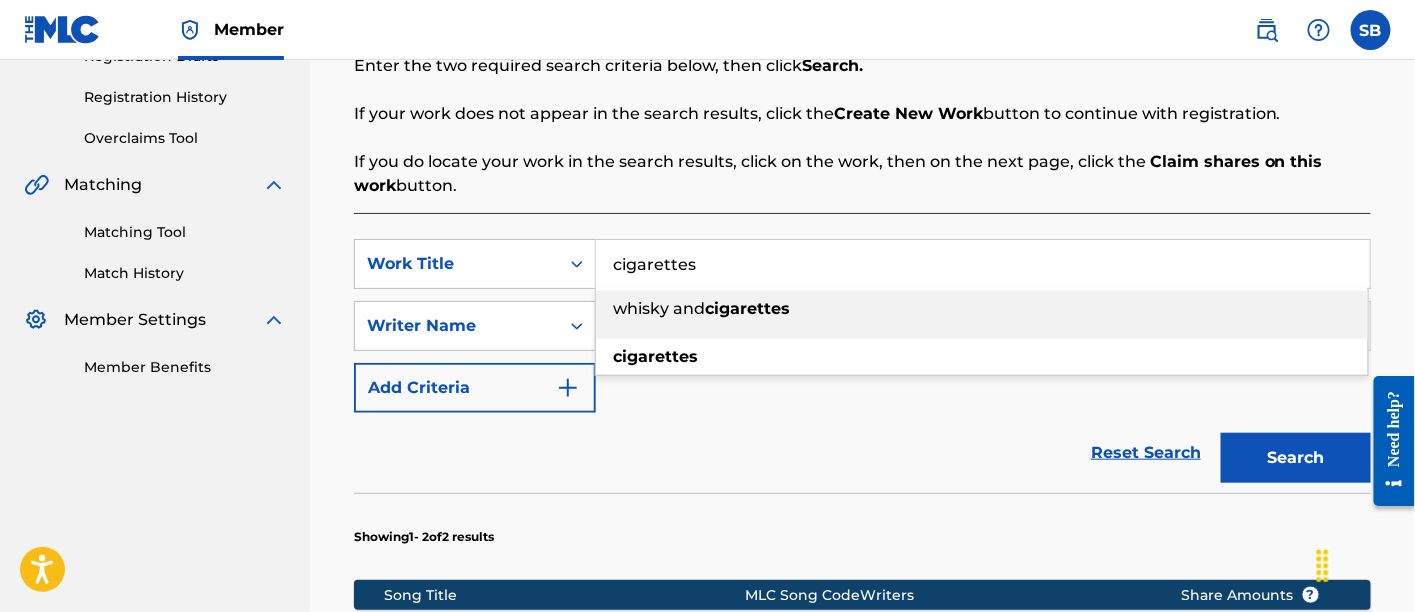 type on "cigarettes" 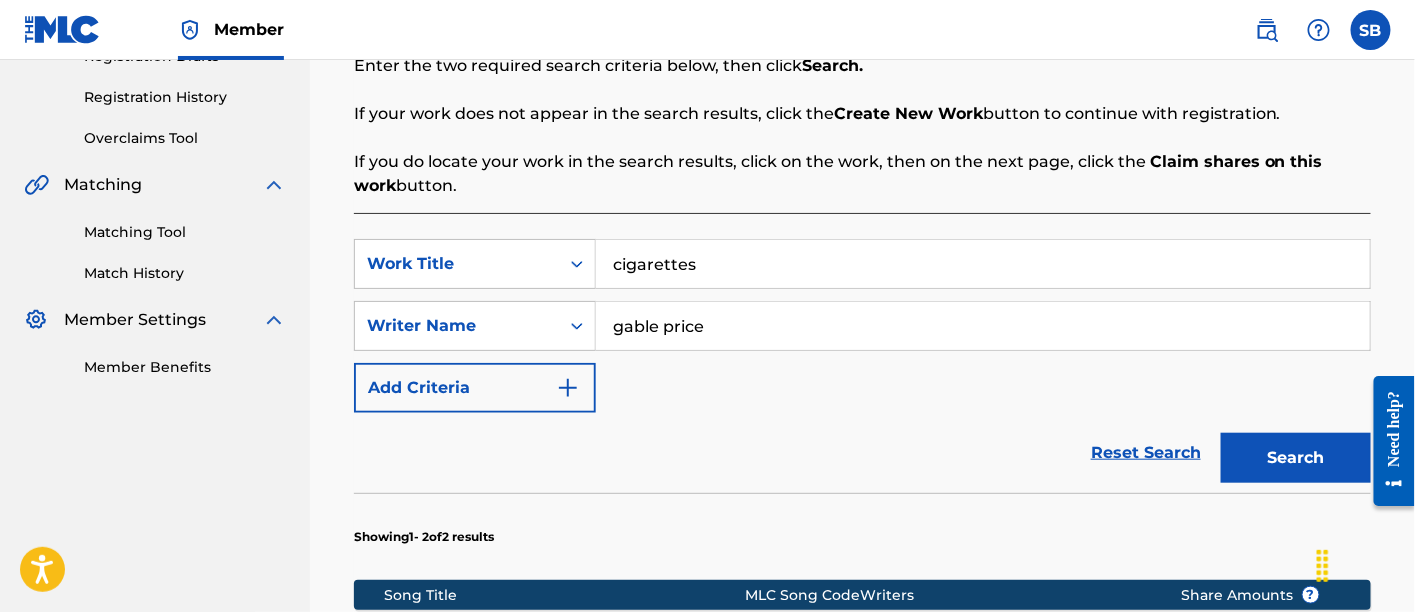 click on "Search" at bounding box center [1296, 458] 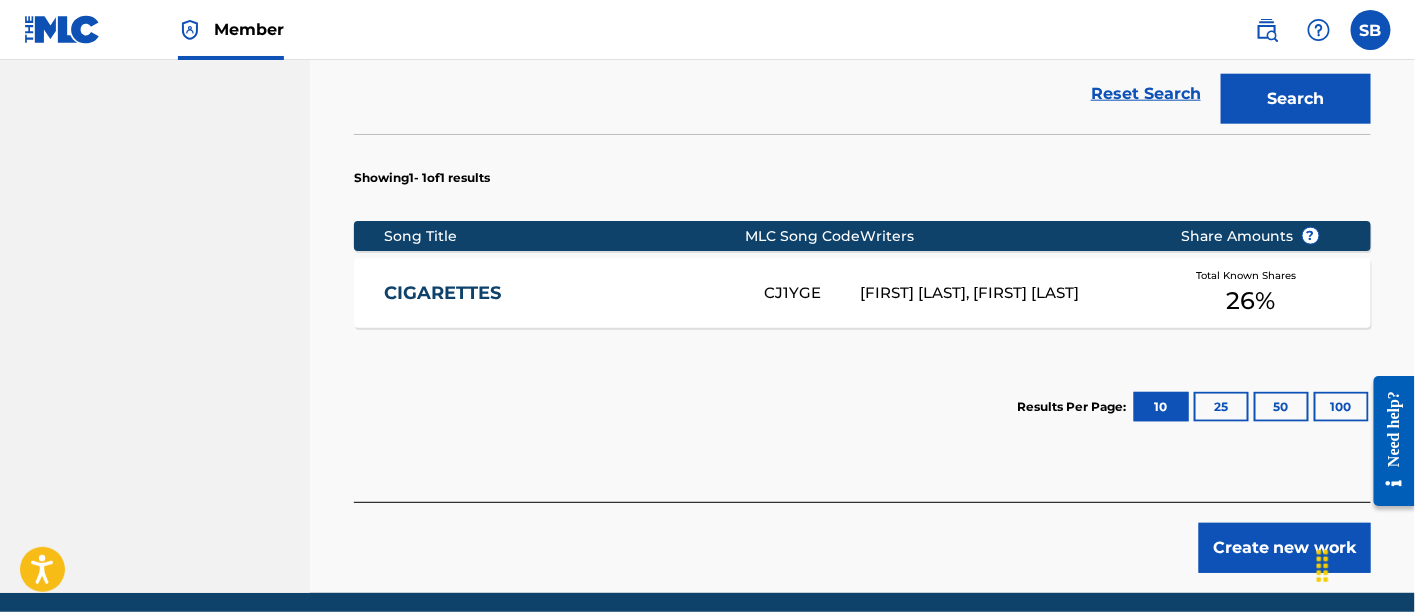 scroll, scrollTop: 723, scrollLeft: 0, axis: vertical 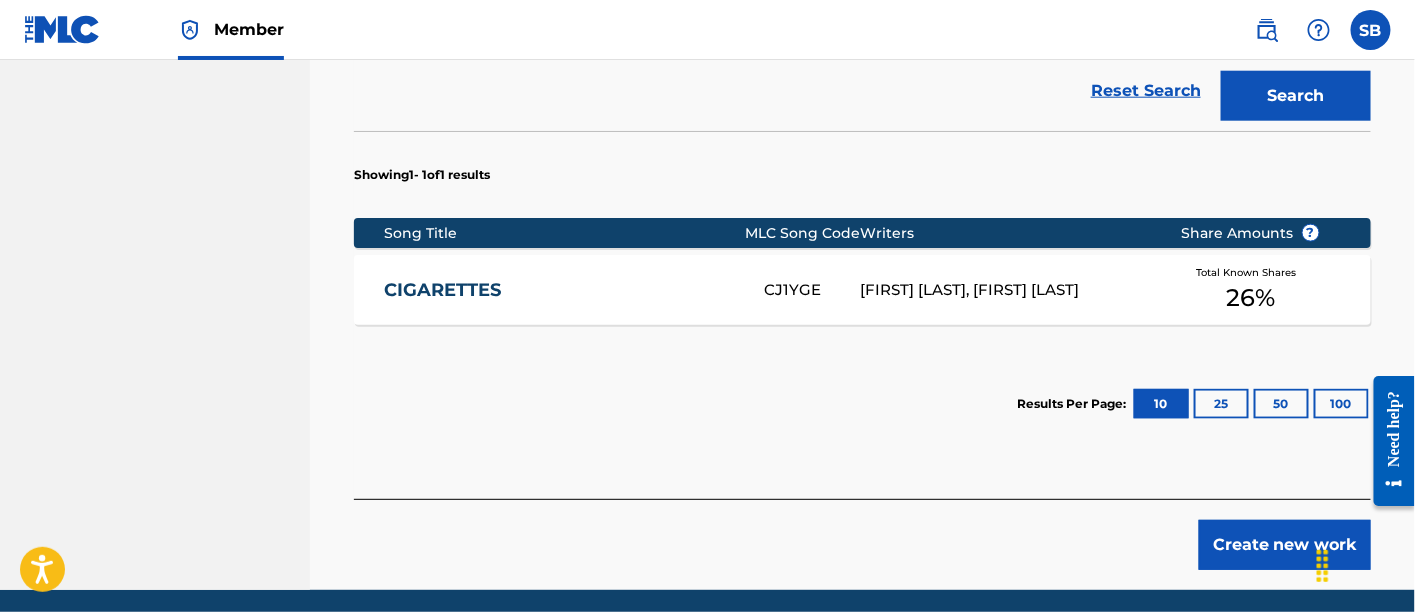 click on "CIGARETTES" at bounding box center (561, 290) 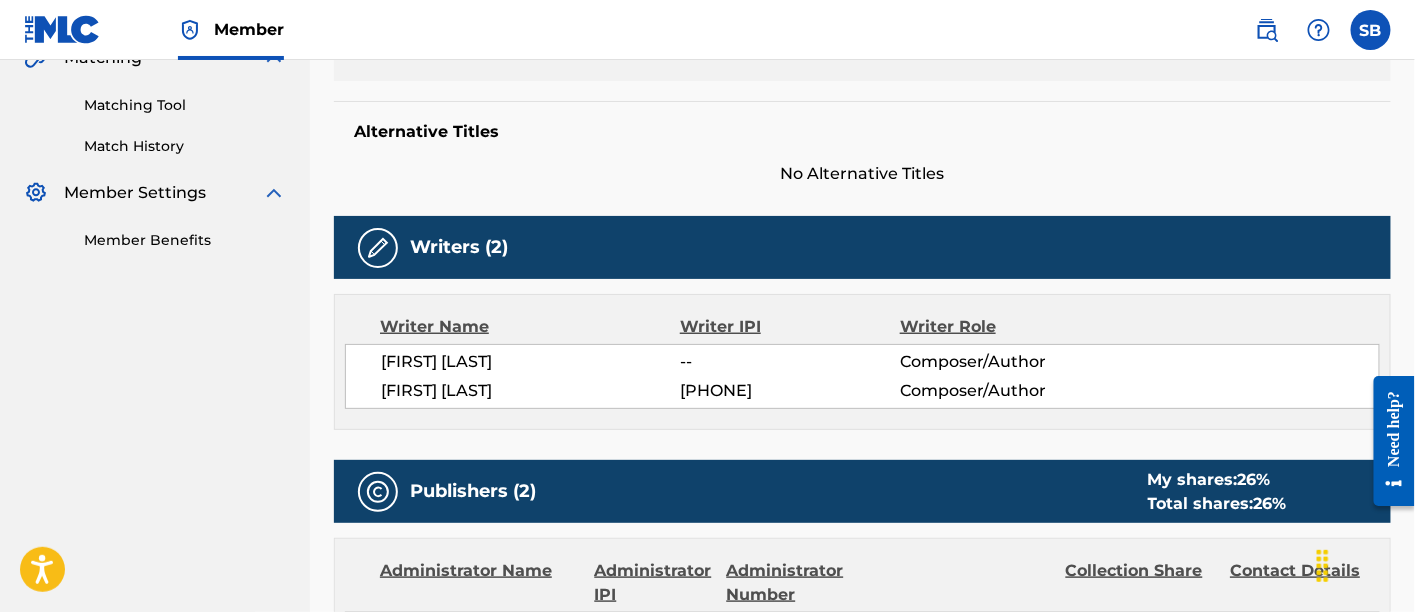 scroll, scrollTop: 0, scrollLeft: 0, axis: both 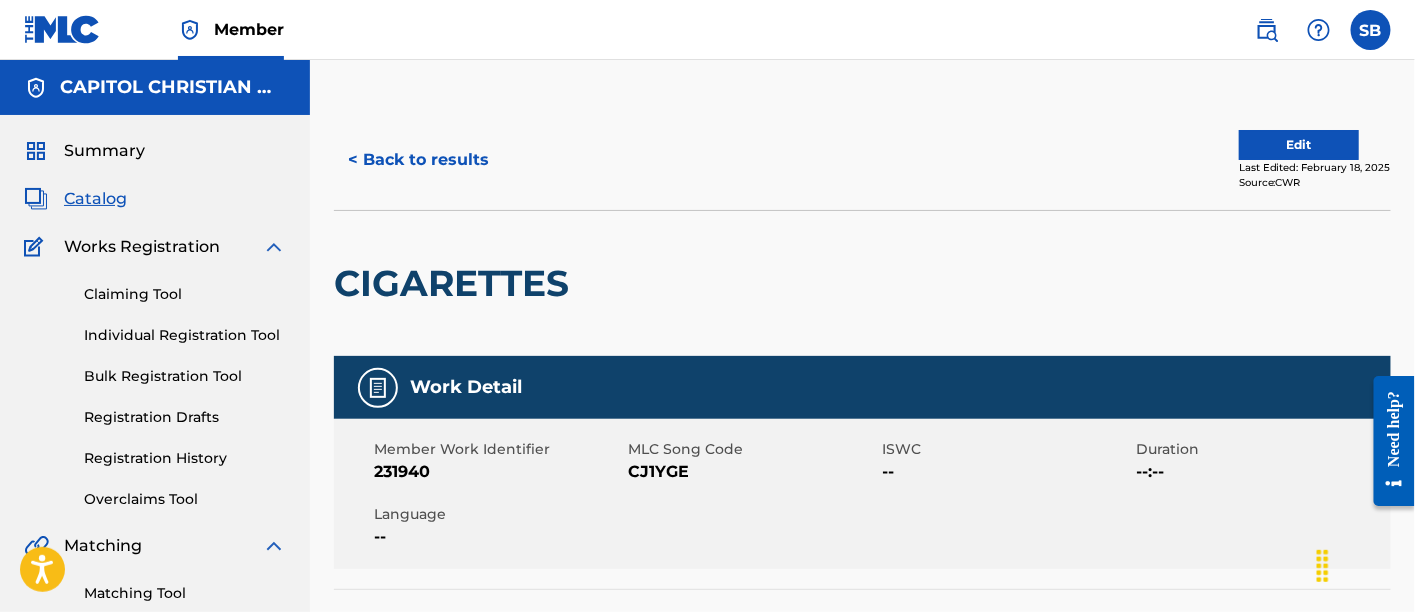 click on "< Back to results" at bounding box center [418, 160] 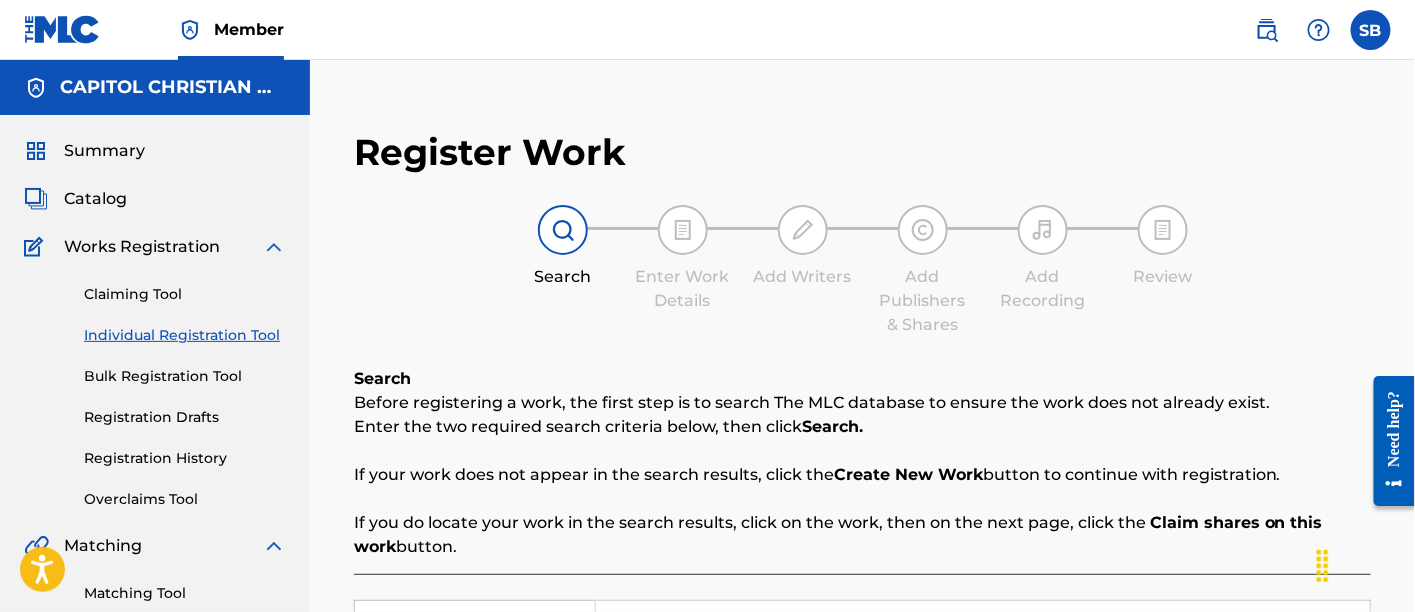 scroll, scrollTop: 361, scrollLeft: 0, axis: vertical 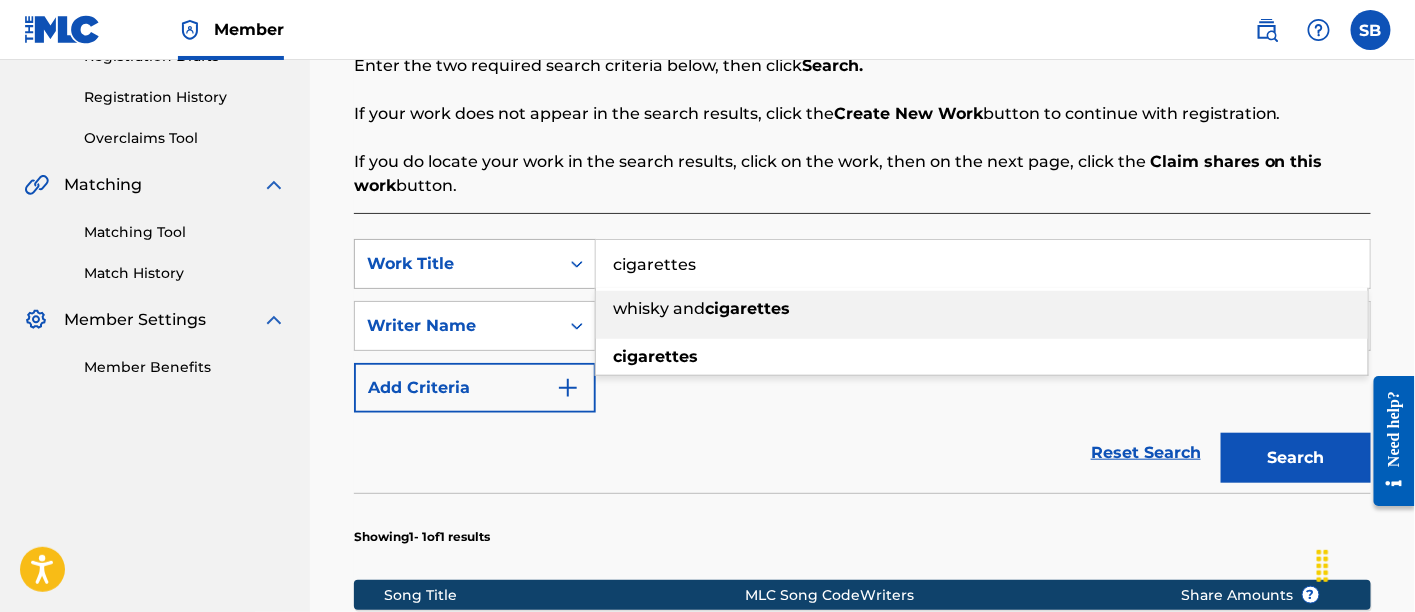 drag, startPoint x: 794, startPoint y: 264, endPoint x: 503, endPoint y: 269, distance: 291.04294 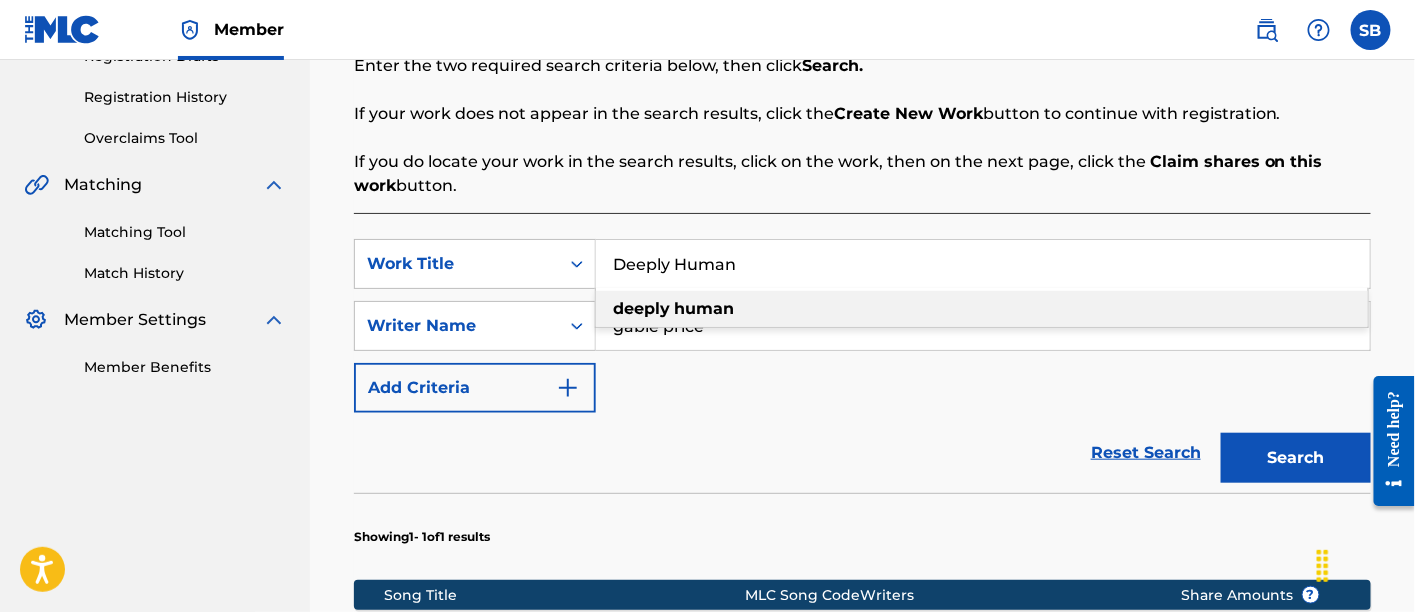 click on "deeply   human" at bounding box center (982, 309) 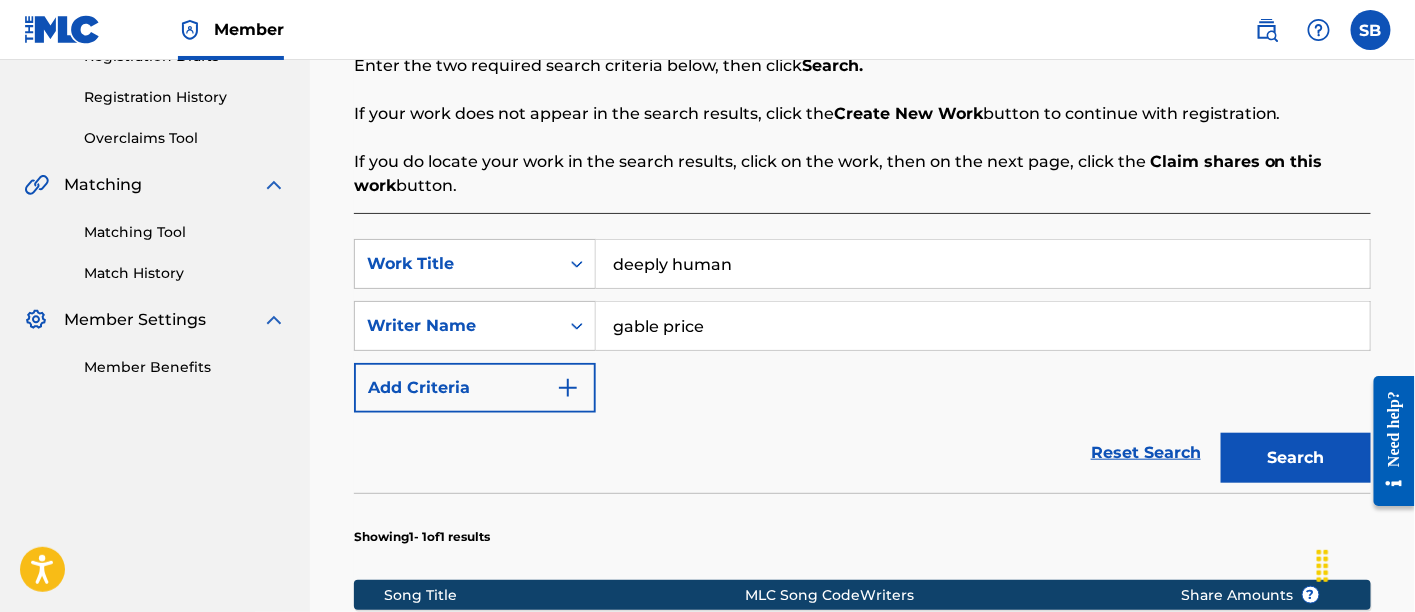 click on "Search" at bounding box center (1296, 458) 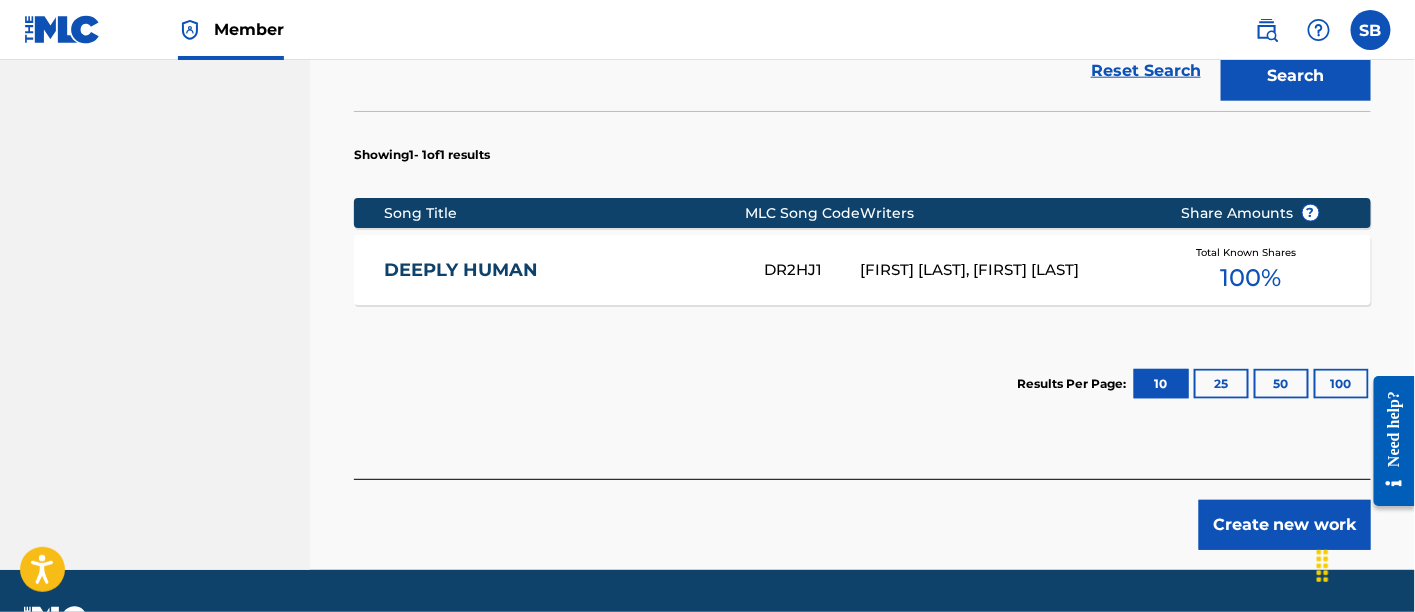 scroll, scrollTop: 758, scrollLeft: 0, axis: vertical 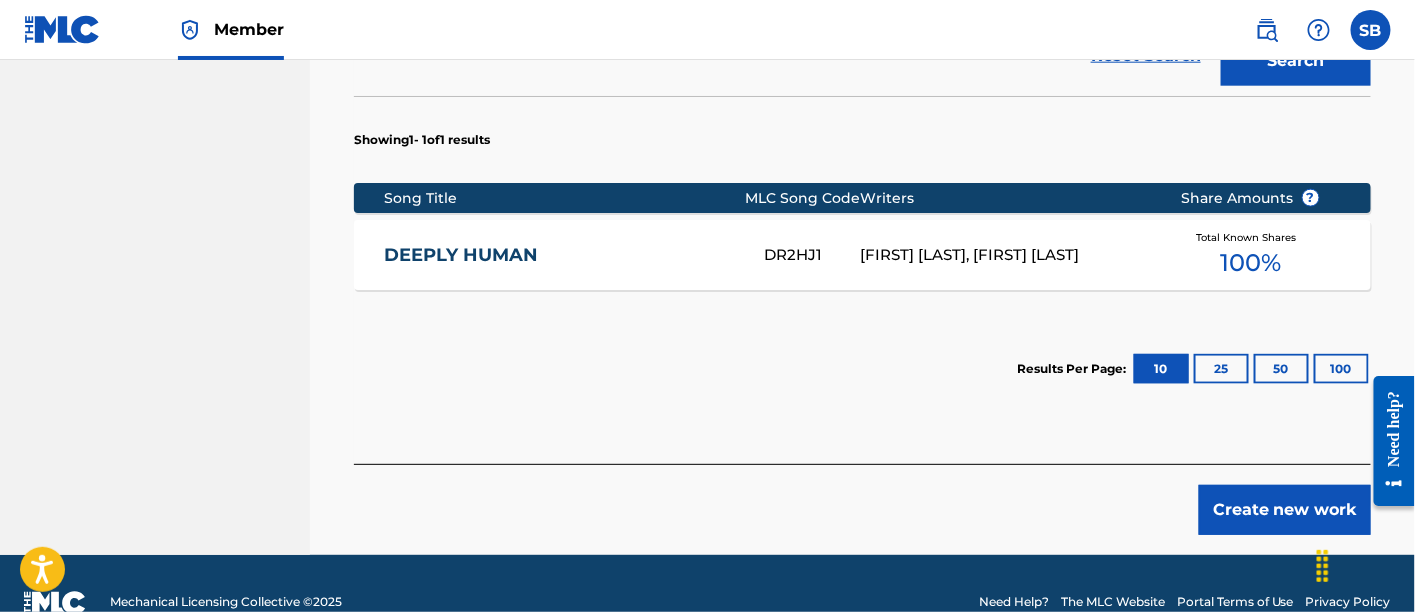 click on "DEEPLY HUMAN" at bounding box center [561, 255] 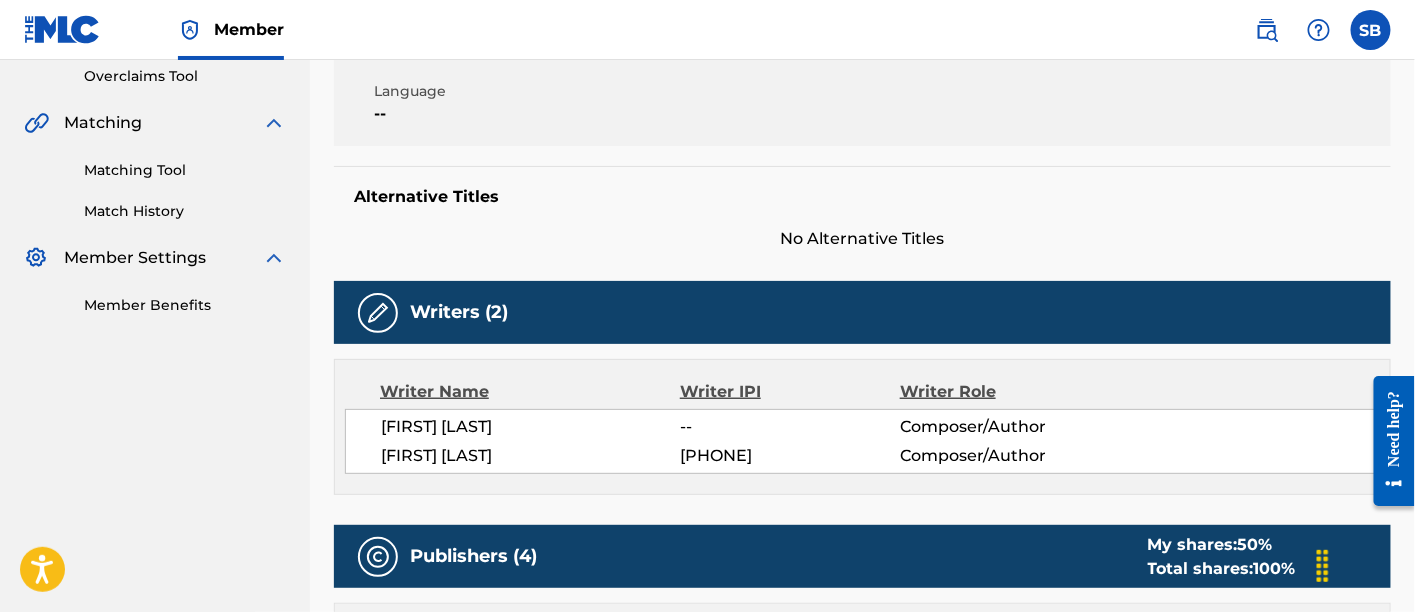 scroll, scrollTop: 422, scrollLeft: 0, axis: vertical 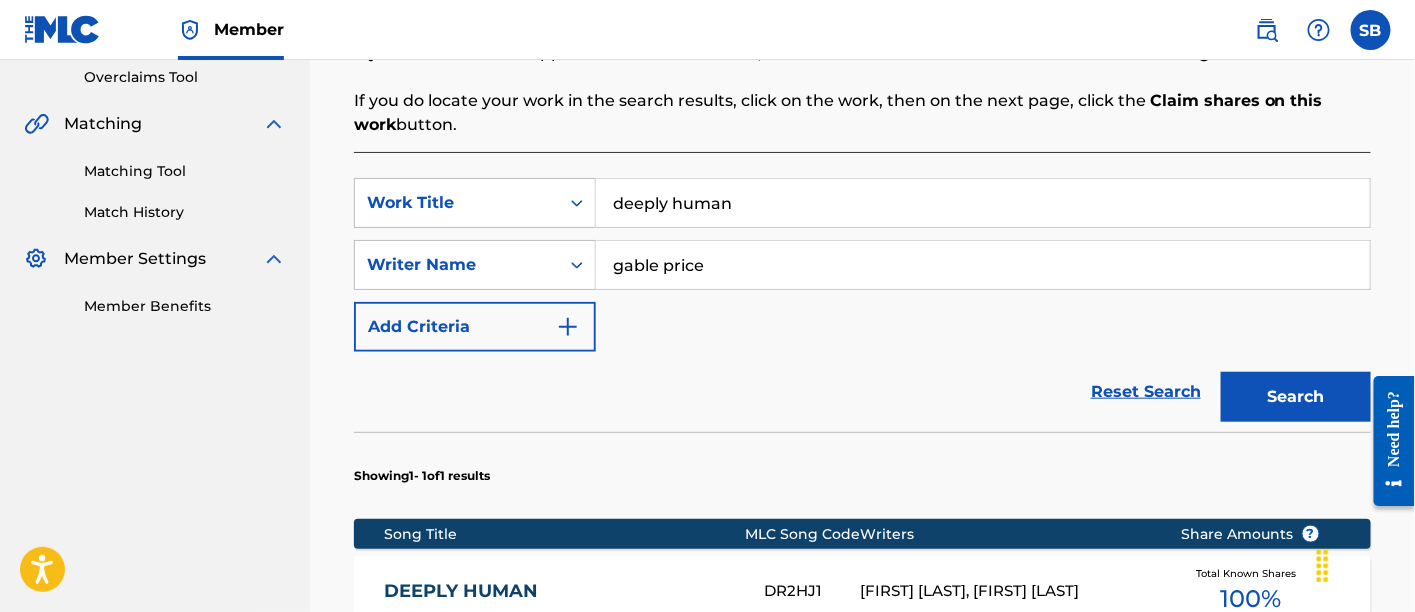 click on "deeply human" at bounding box center (983, 203) 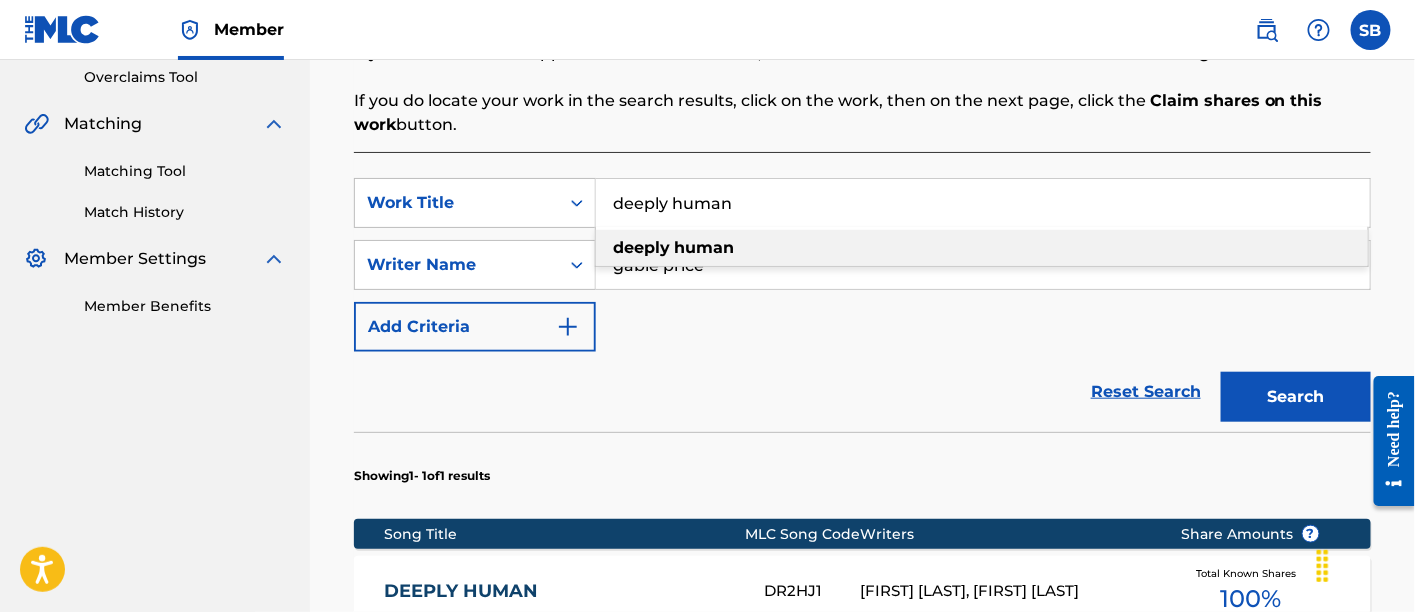 paste on "Elohim" 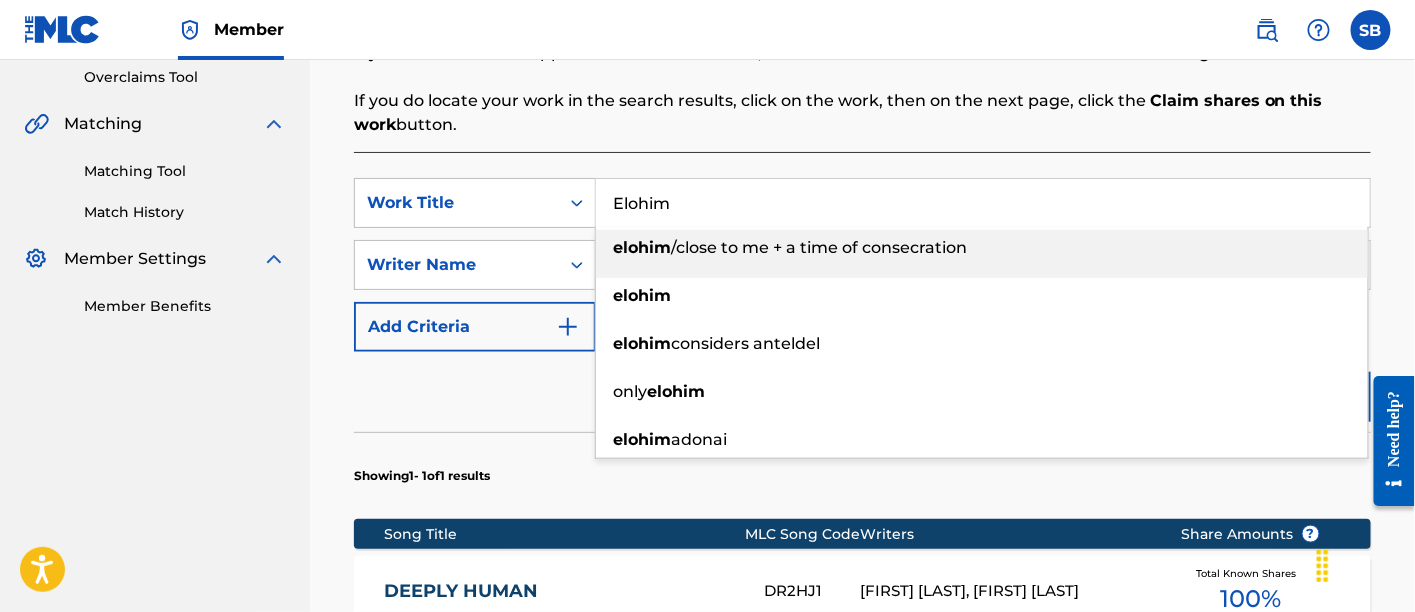type on "Elohim" 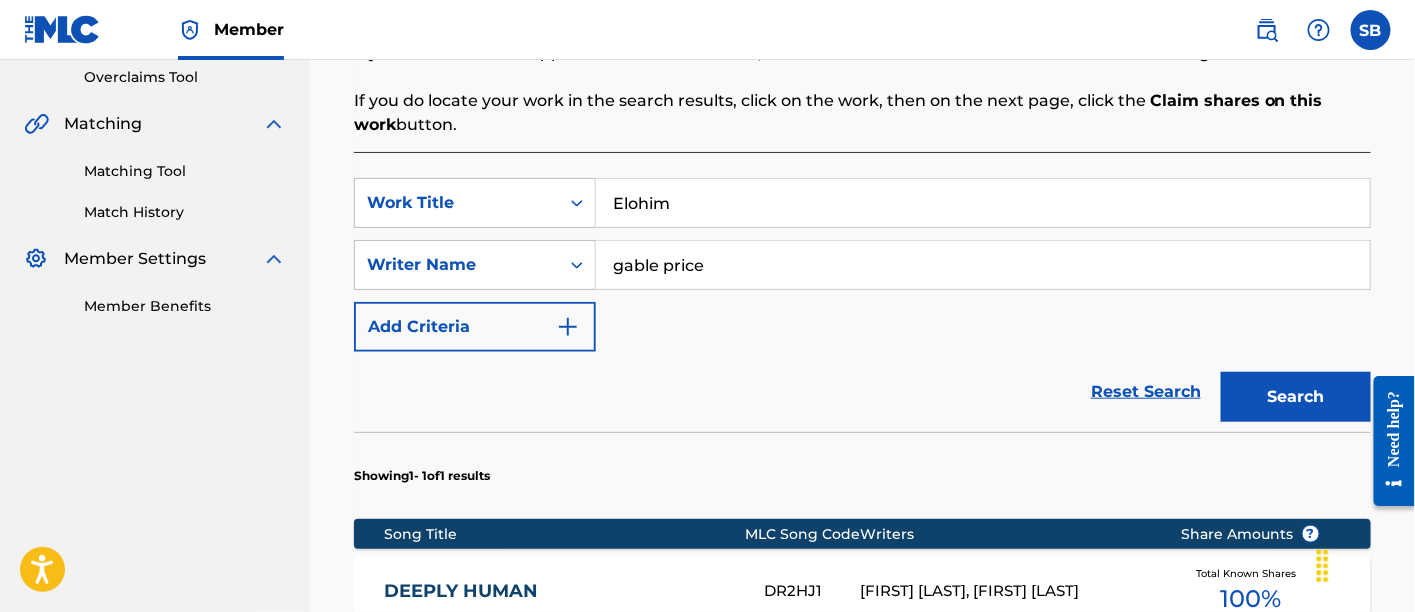 click on "Search" at bounding box center [1296, 397] 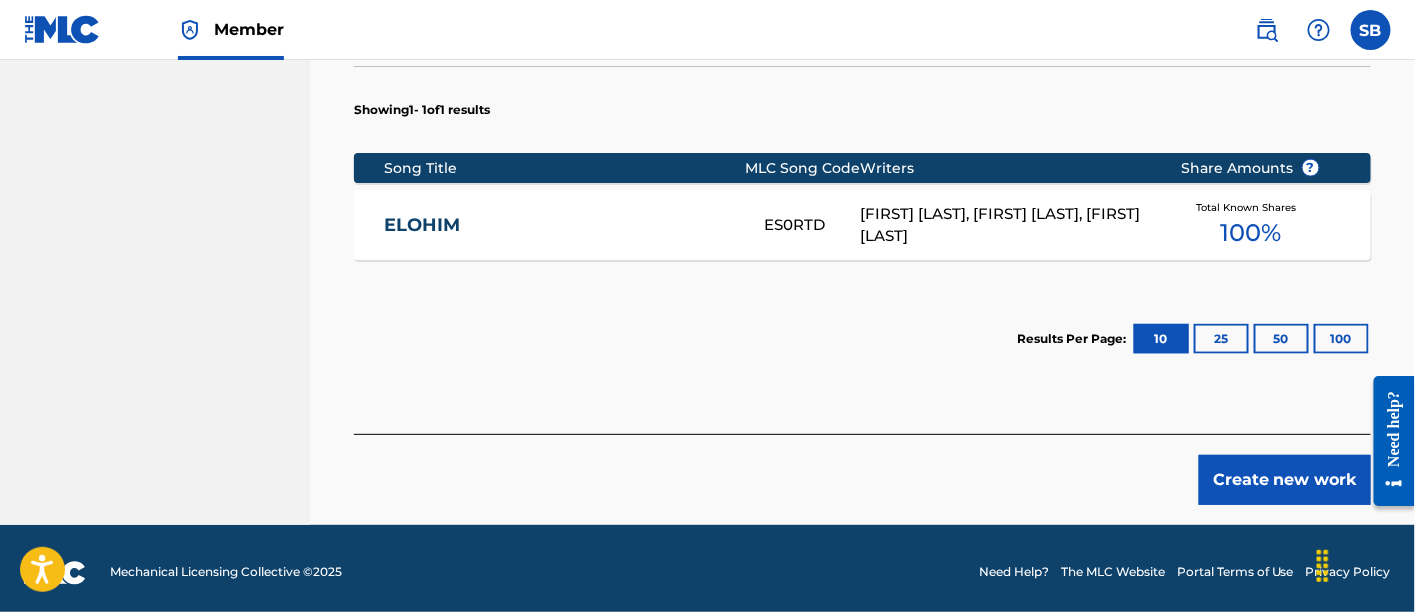 scroll, scrollTop: 795, scrollLeft: 0, axis: vertical 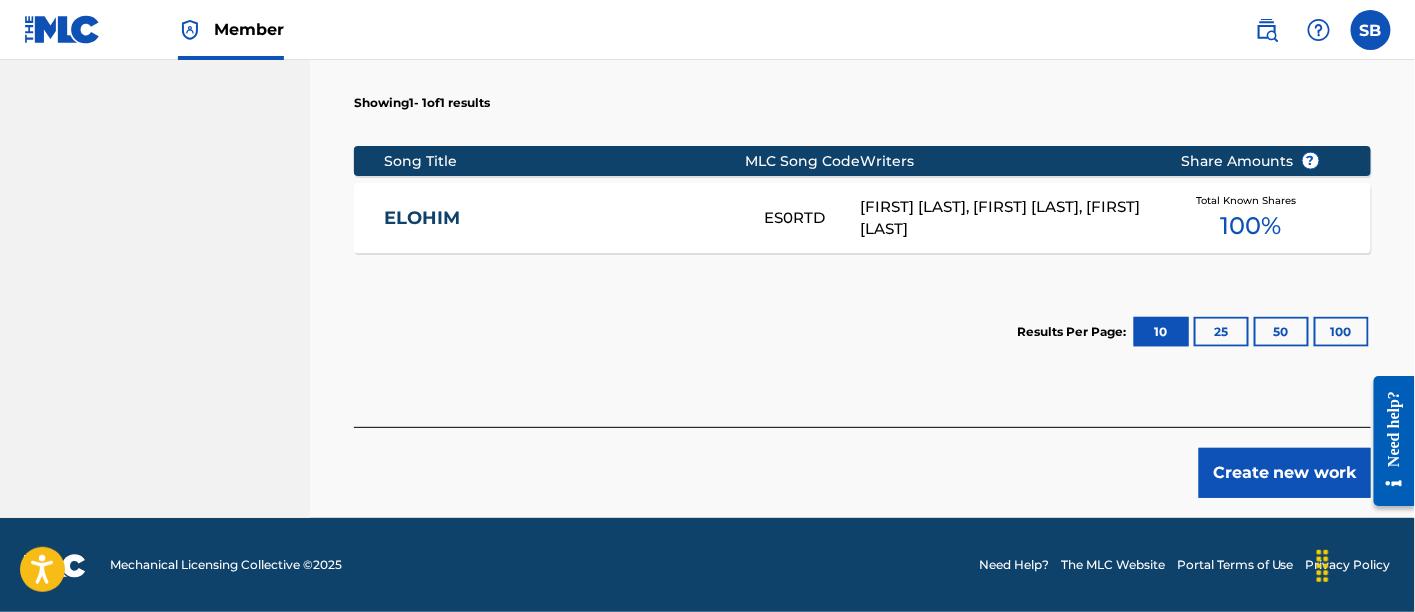 click on "ELOHIM" at bounding box center [561, 218] 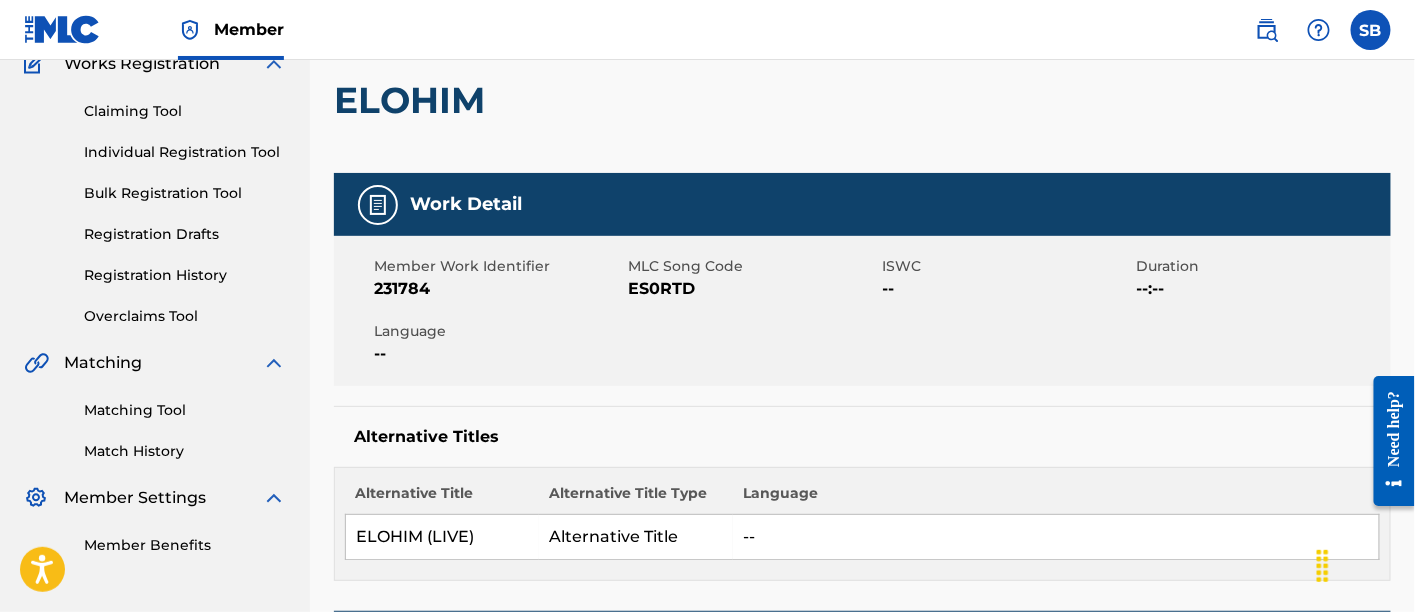 scroll, scrollTop: 0, scrollLeft: 0, axis: both 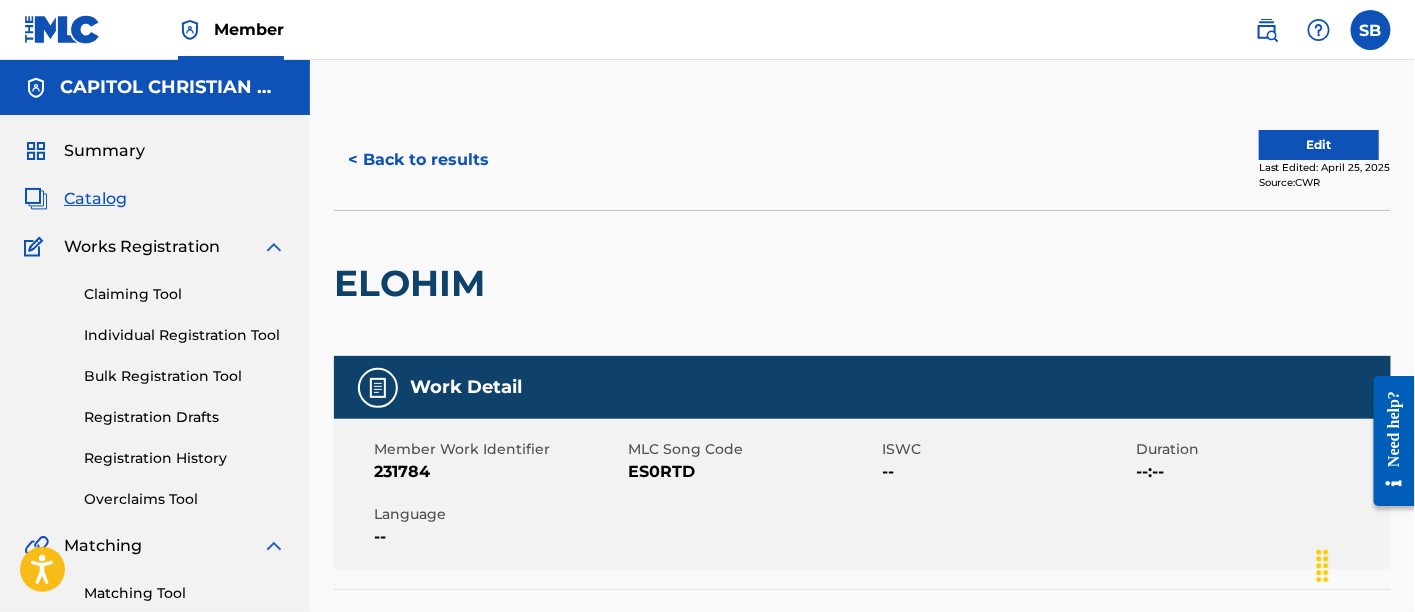 click on "< Back to results" at bounding box center [418, 160] 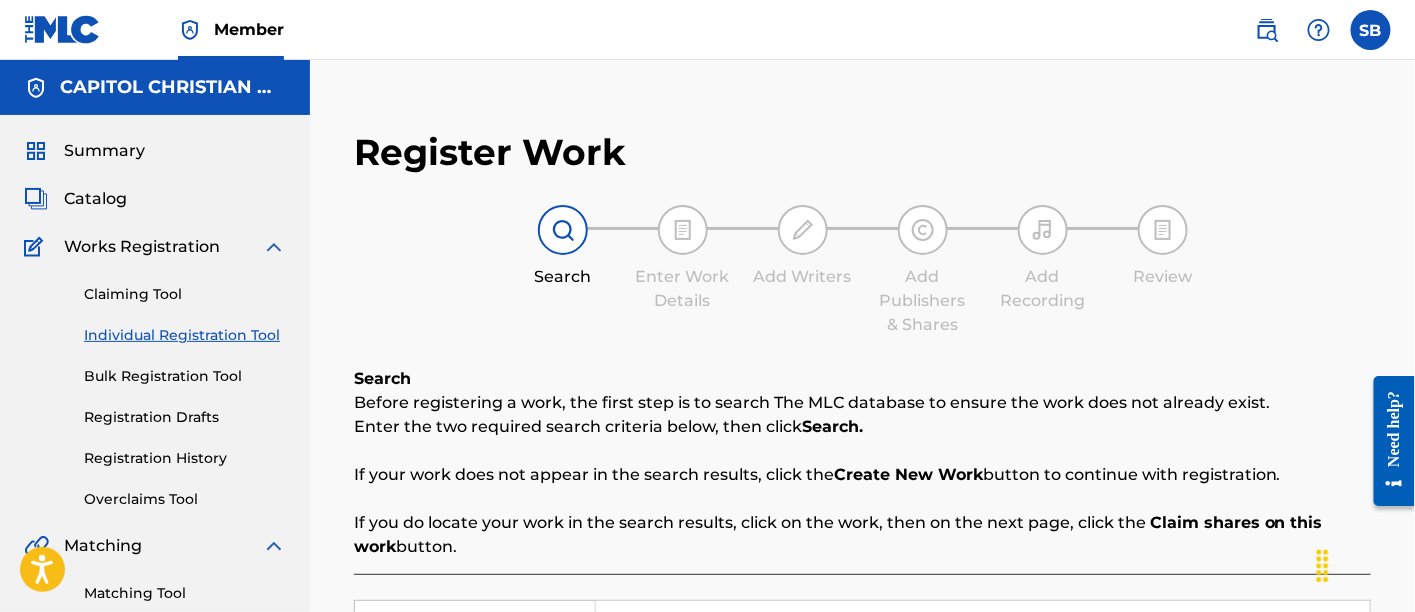 scroll, scrollTop: 361, scrollLeft: 0, axis: vertical 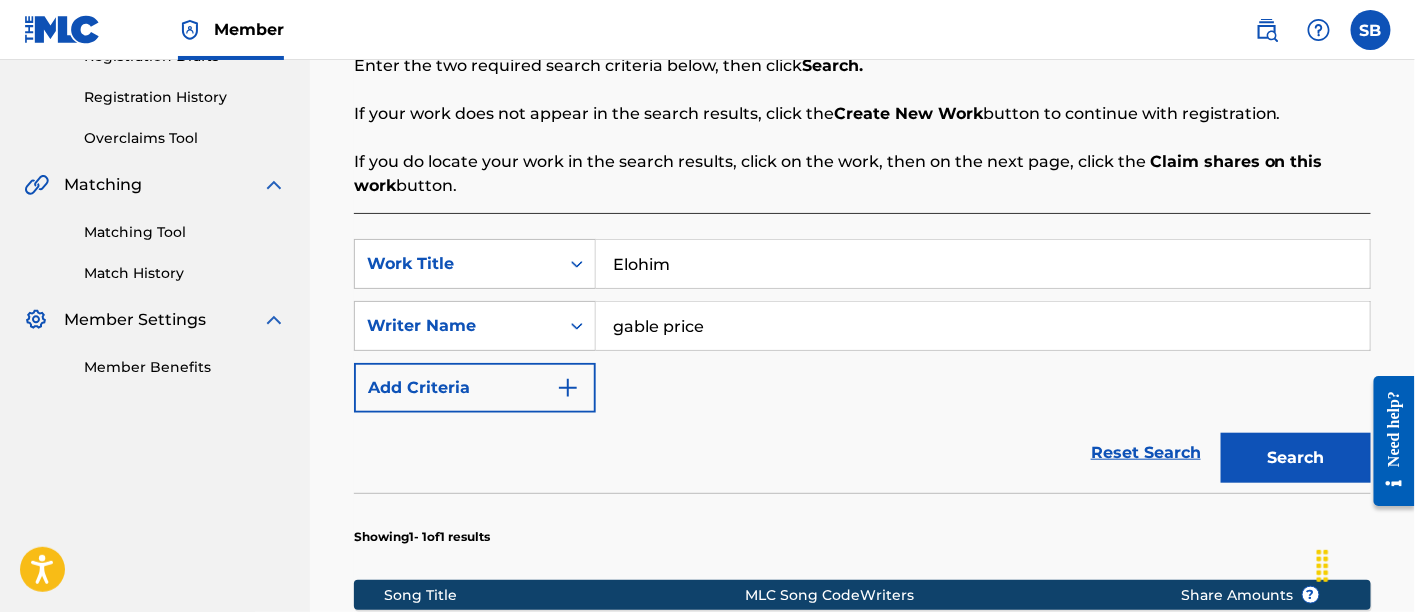 click on "Elohim" at bounding box center [983, 264] 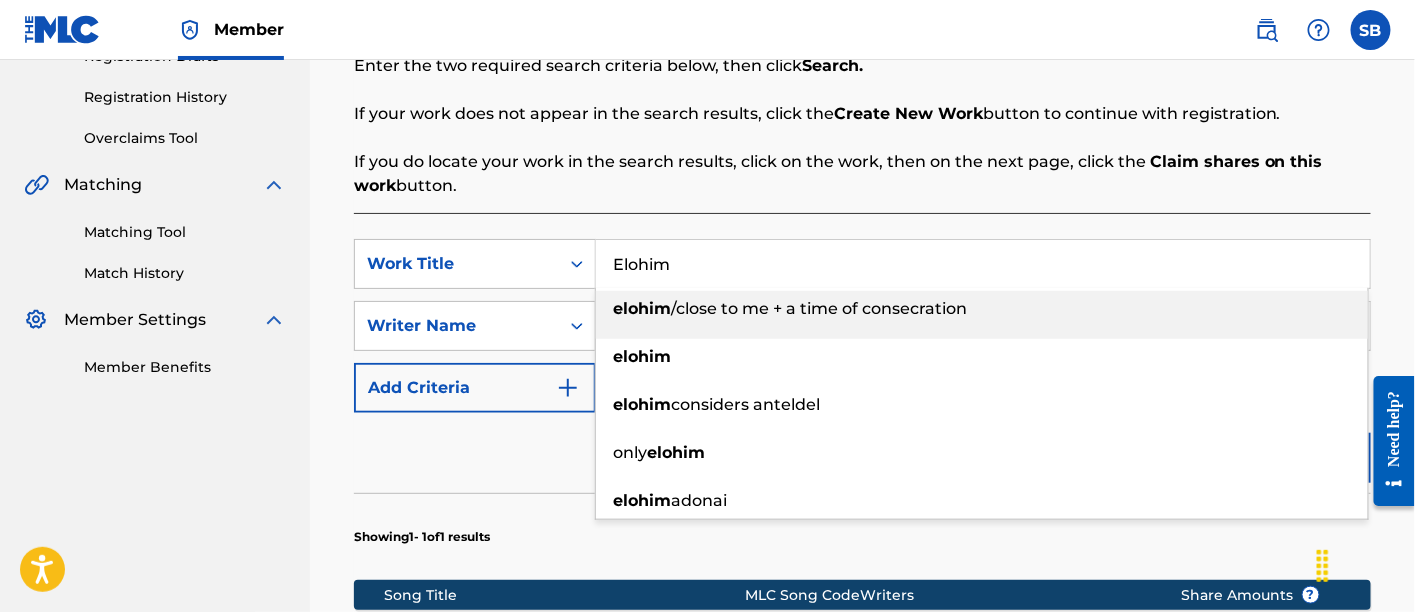 paste on "mpty Airport" 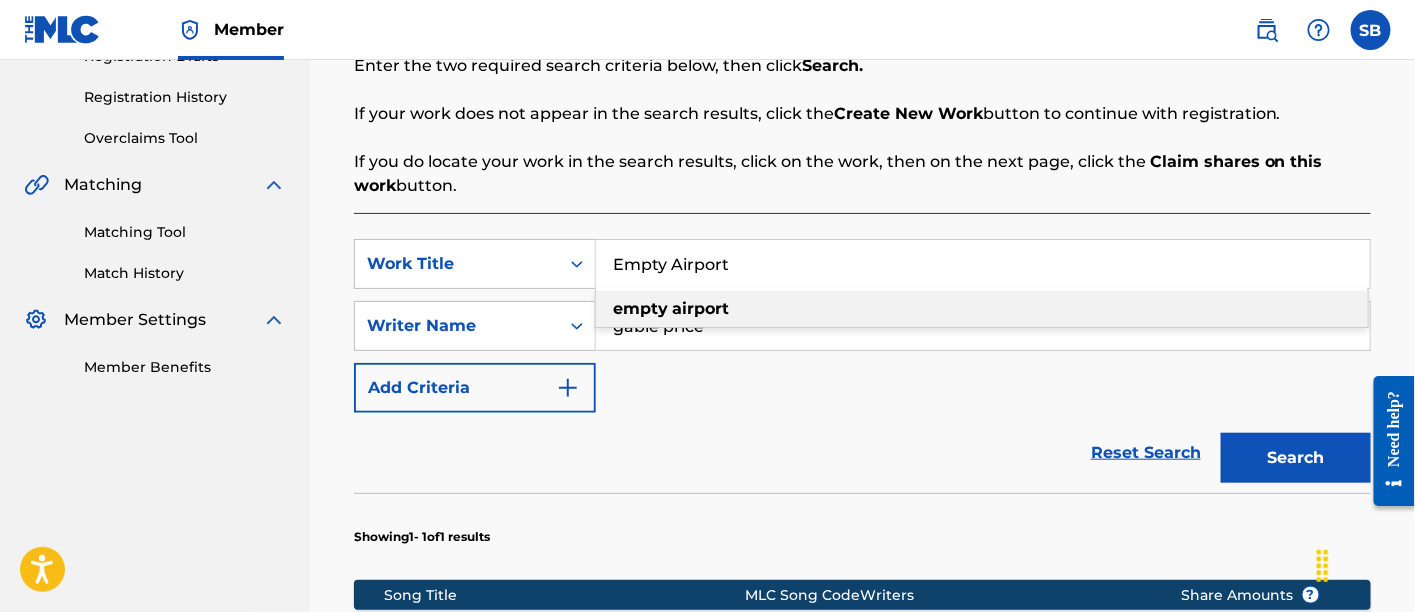 type on "Empty Airport" 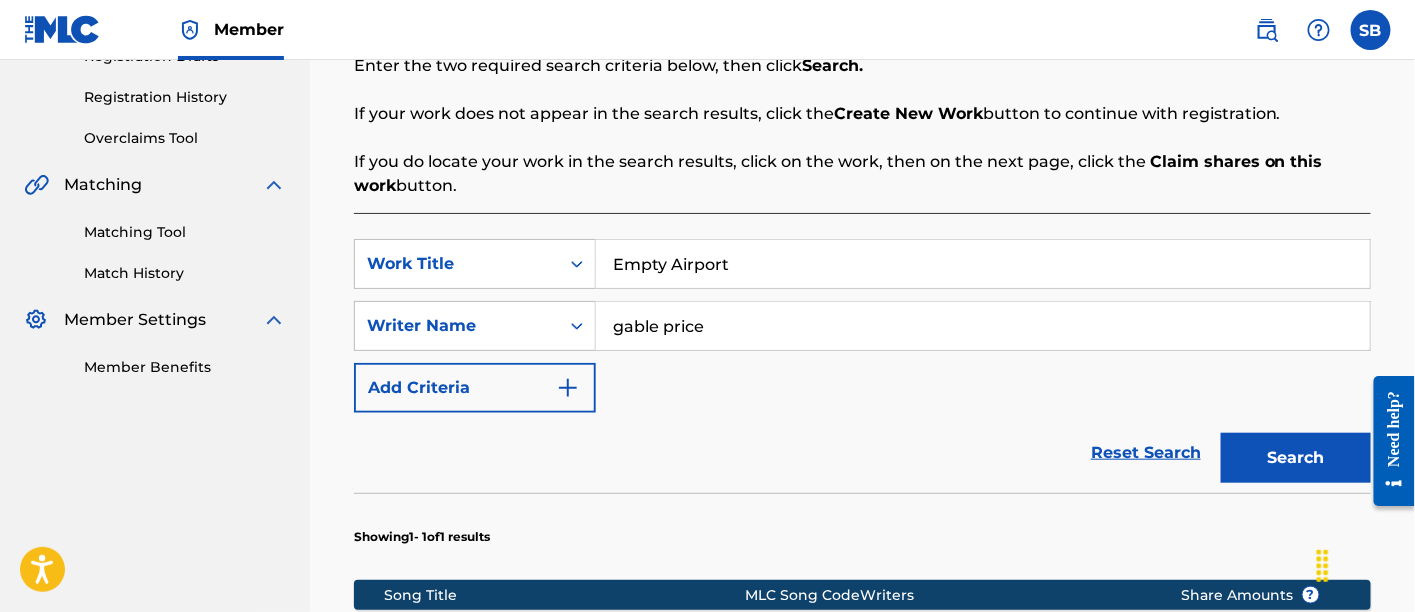 click on "Search" at bounding box center [1296, 458] 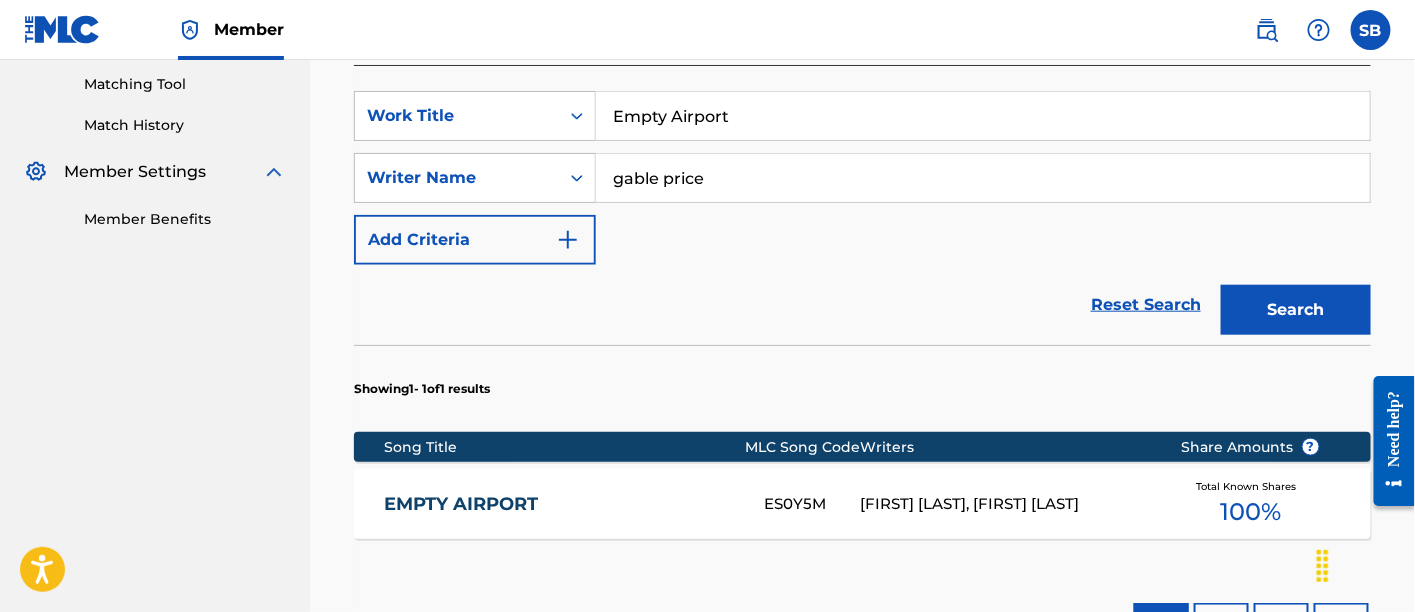 scroll, scrollTop: 510, scrollLeft: 0, axis: vertical 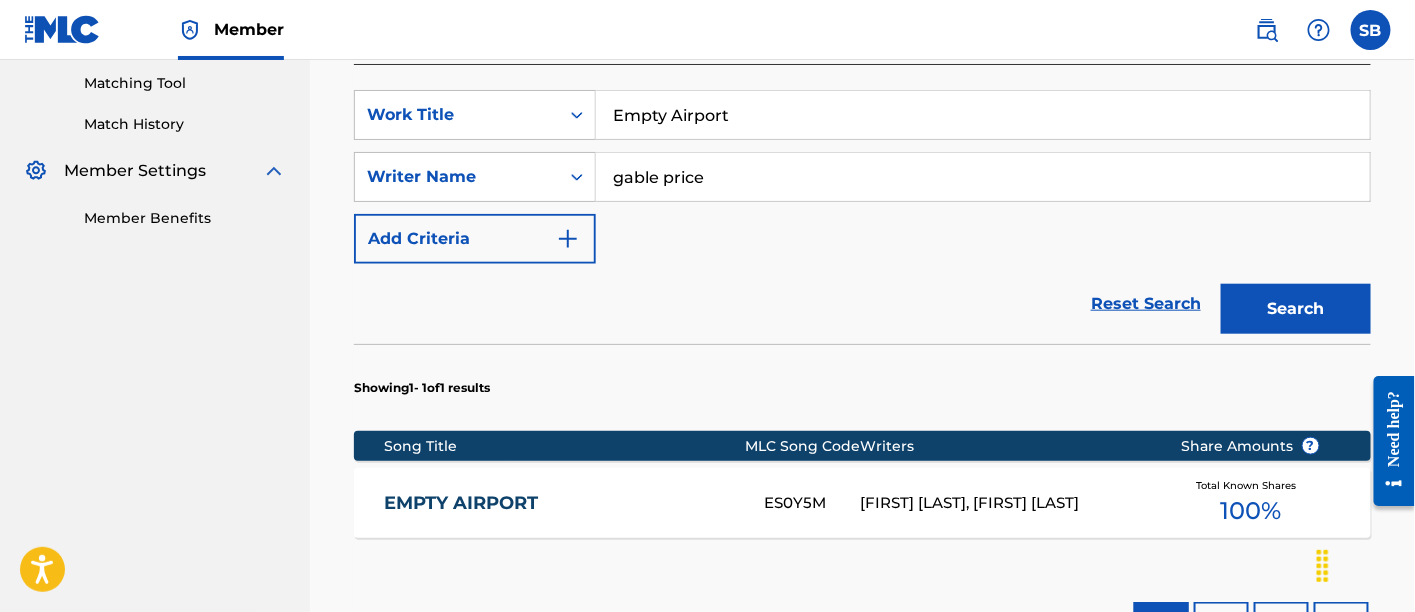 click on "SearchWithCriteria51d147b2-5ae3-41e1-a4ee-386c8701fbac Work Title Empty Airport SearchWithCriteria278ba633-838c-4d6f-a0c7-8ca7259608ce Writer Name [FIRST] [LAST] Add Criteria Reset Search Search Showing  1  -   1  of  1   results   Song Title MLC Song Code Writers Share Amounts ? EMPTY AIRPORT ES0Y5M [FIRST] [LAST], [FIRST] [LAST] Total Known Shares 100 % Results Per Page: 10 25 50 100 Create new work" at bounding box center (862, 201) 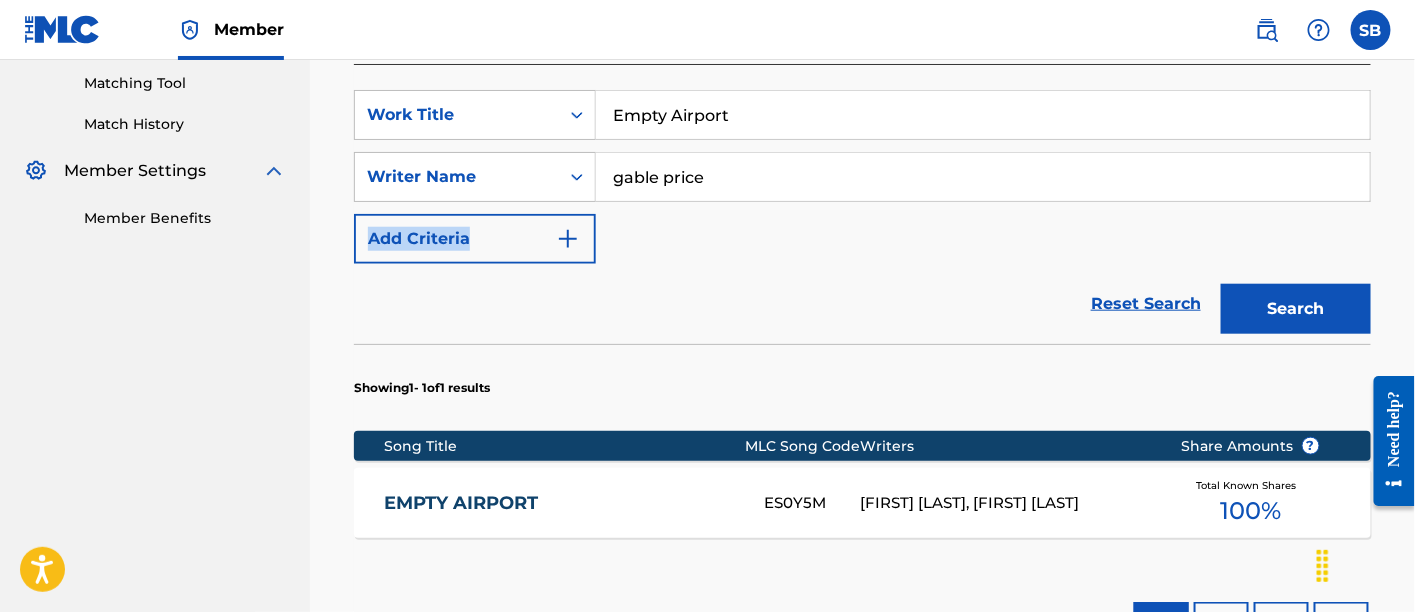 click on "SearchWithCriteria51d147b2-5ae3-41e1-a4ee-386c8701fbac Work Title Empty Airport SearchWithCriteria278ba633-838c-4d6f-a0c7-8ca7259608ce Writer Name [FIRST] [LAST] Add Criteria Reset Search Search Showing  1  -   1  of  1   results   Song Title MLC Song Code Writers Share Amounts ? EMPTY AIRPORT ES0Y5M [FIRST] [LAST], [FIRST] [LAST] Total Known Shares 100 % Results Per Page: 10 25 50 100 Create new work" at bounding box center (862, 201) 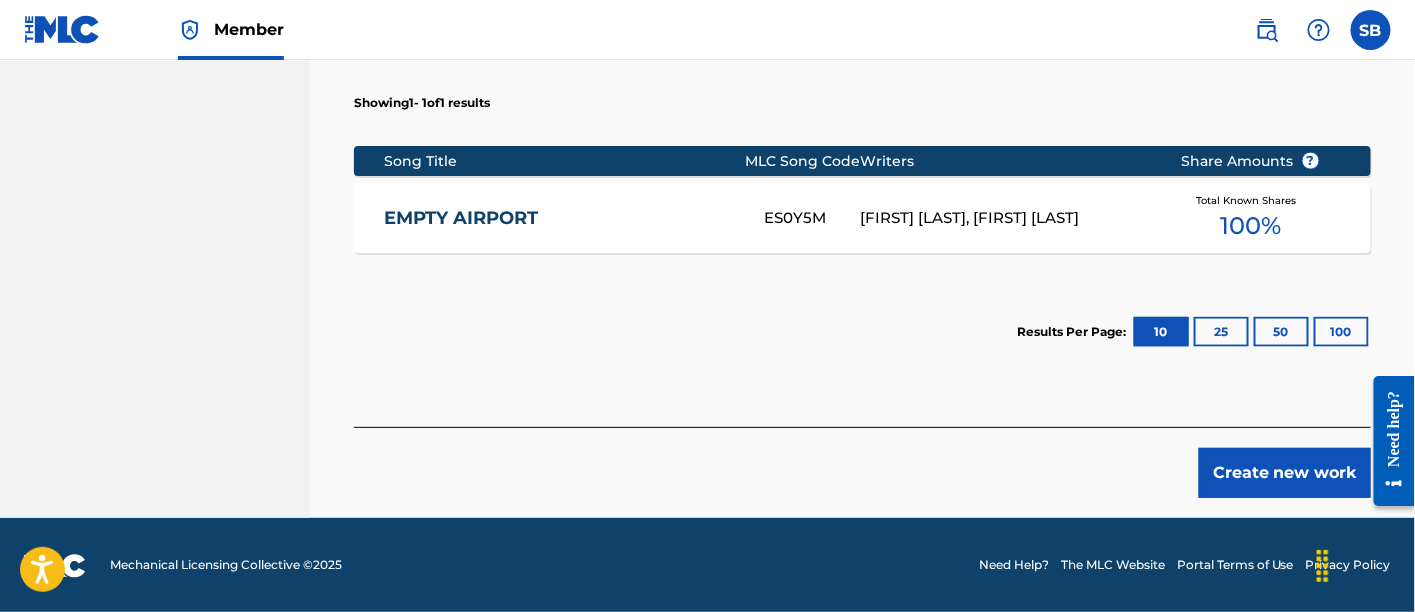 click on "EMPTY AIRPORT ES0Y5M [FIRST] [LAST], [FIRST] [LAST] Total Known Shares 100 %" at bounding box center [862, 218] 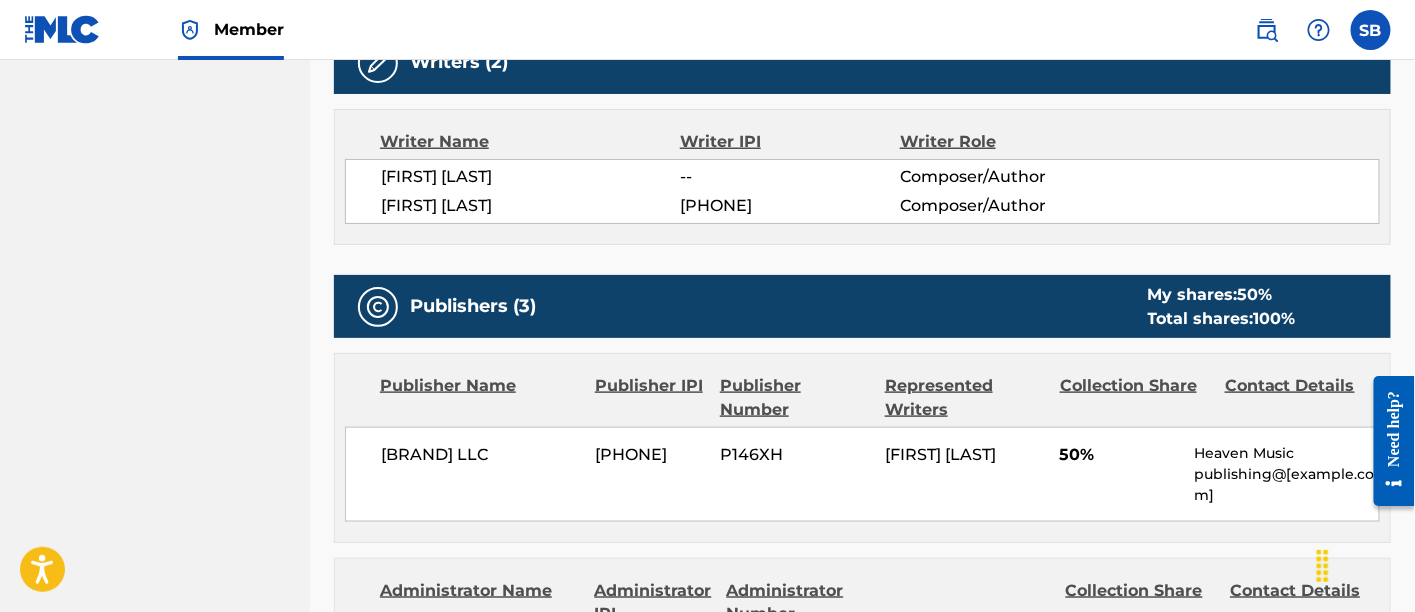 scroll, scrollTop: 0, scrollLeft: 0, axis: both 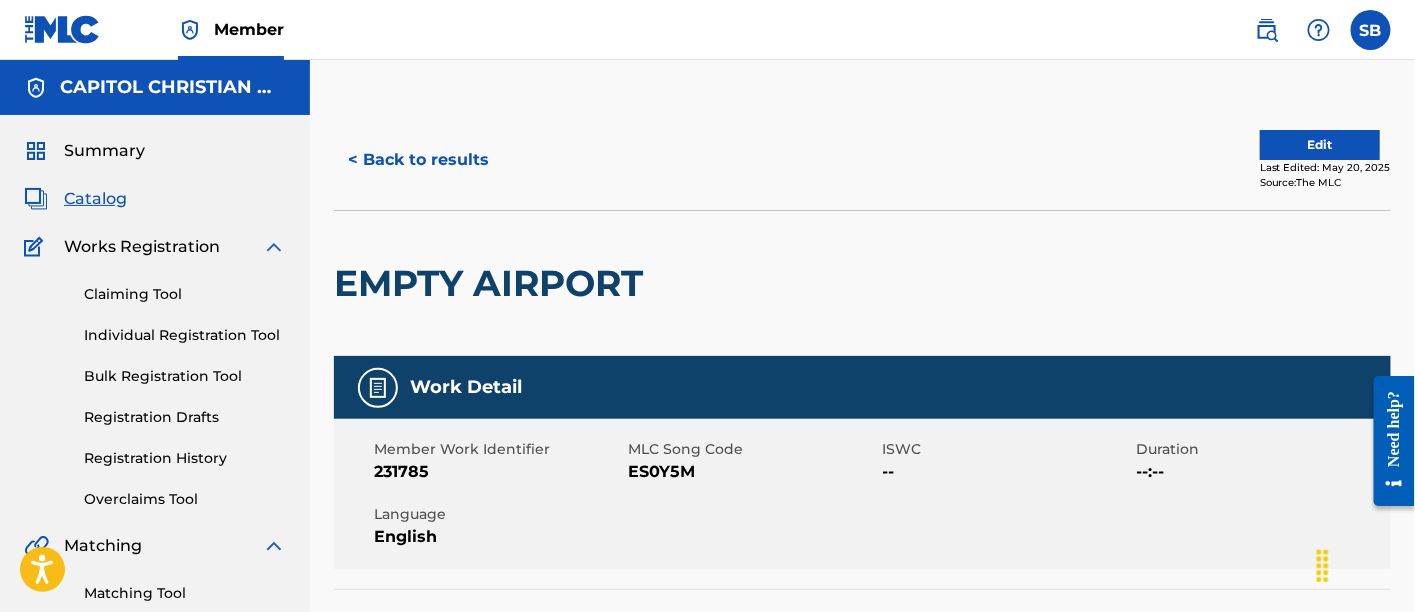 click on "< Back to results" at bounding box center [418, 160] 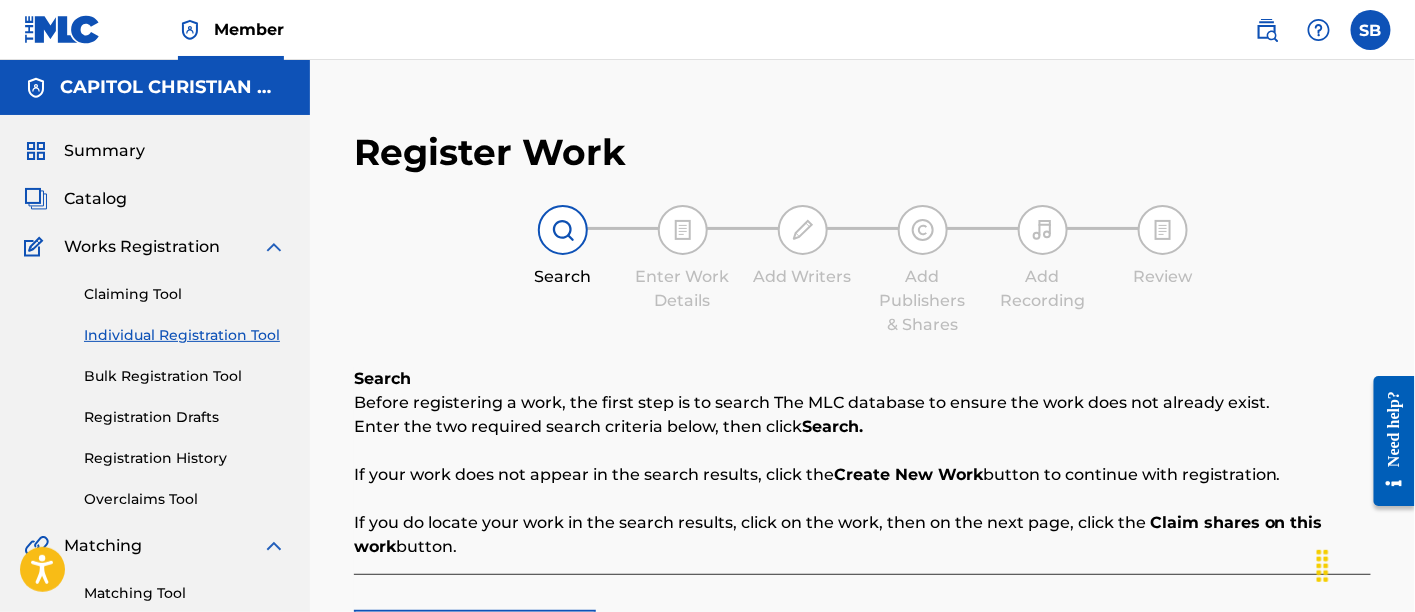scroll, scrollTop: 361, scrollLeft: 0, axis: vertical 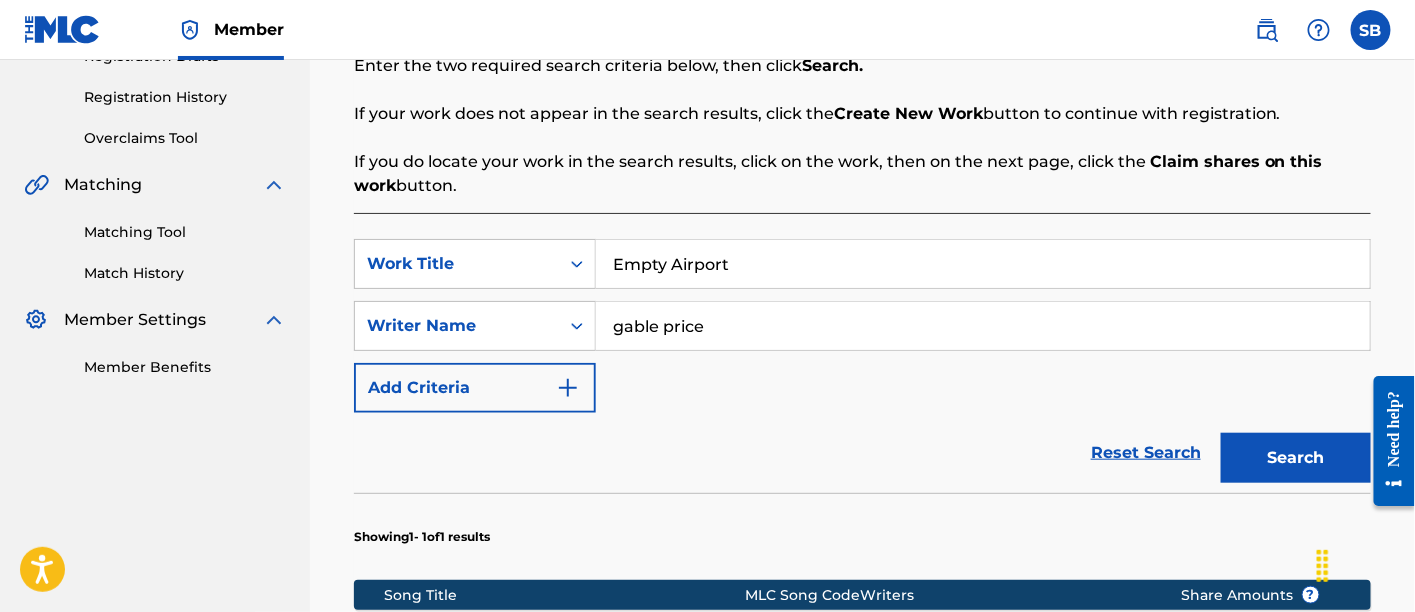 click on "Empty Airport" at bounding box center [983, 264] 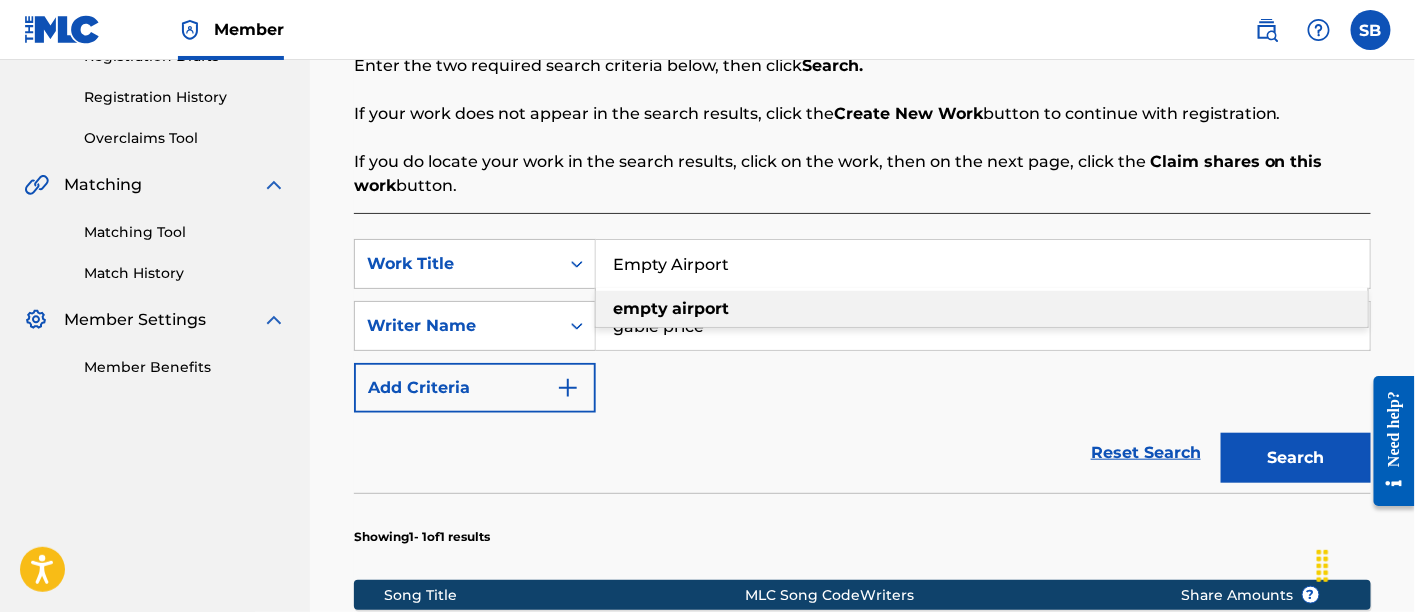 click on "Empty Airport" at bounding box center (983, 264) 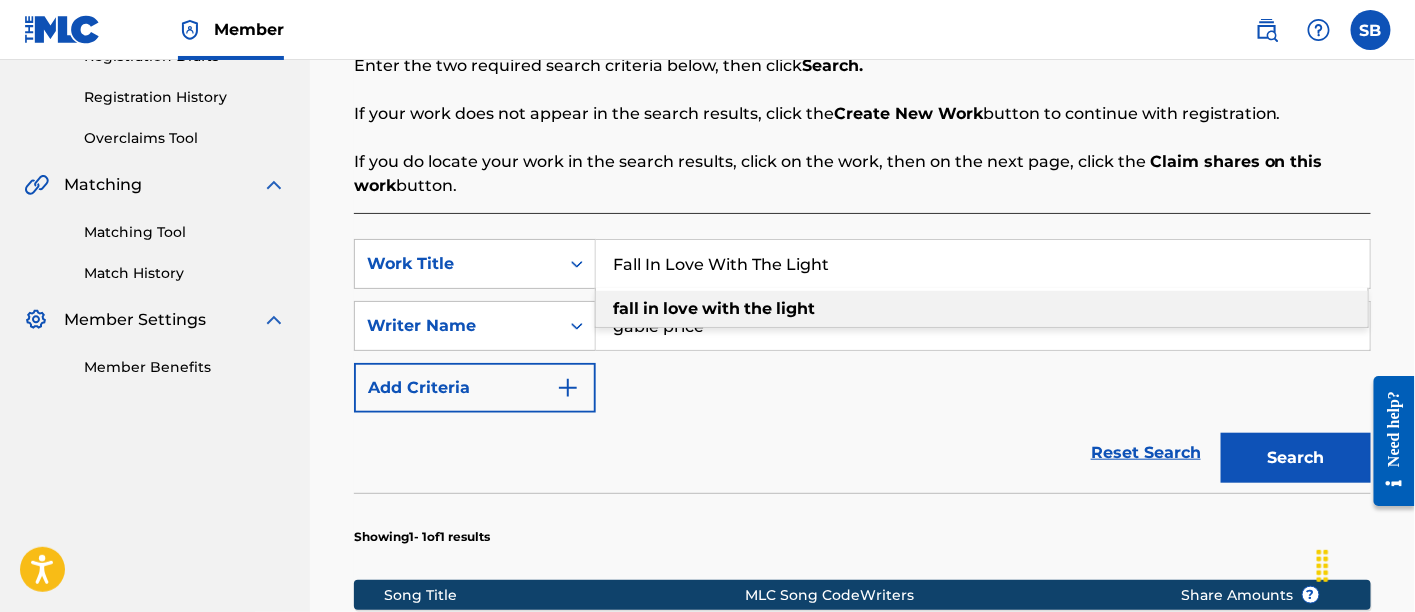 type on "Fall In Love With The Light" 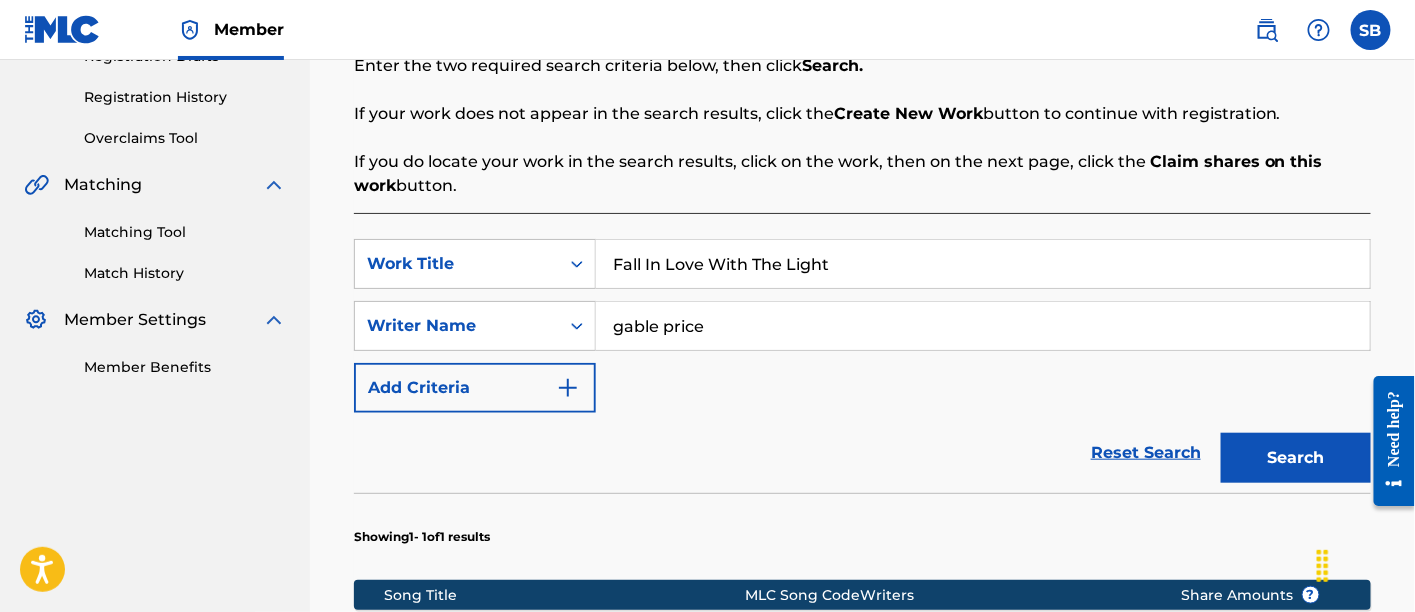 click on "Search" at bounding box center [1296, 458] 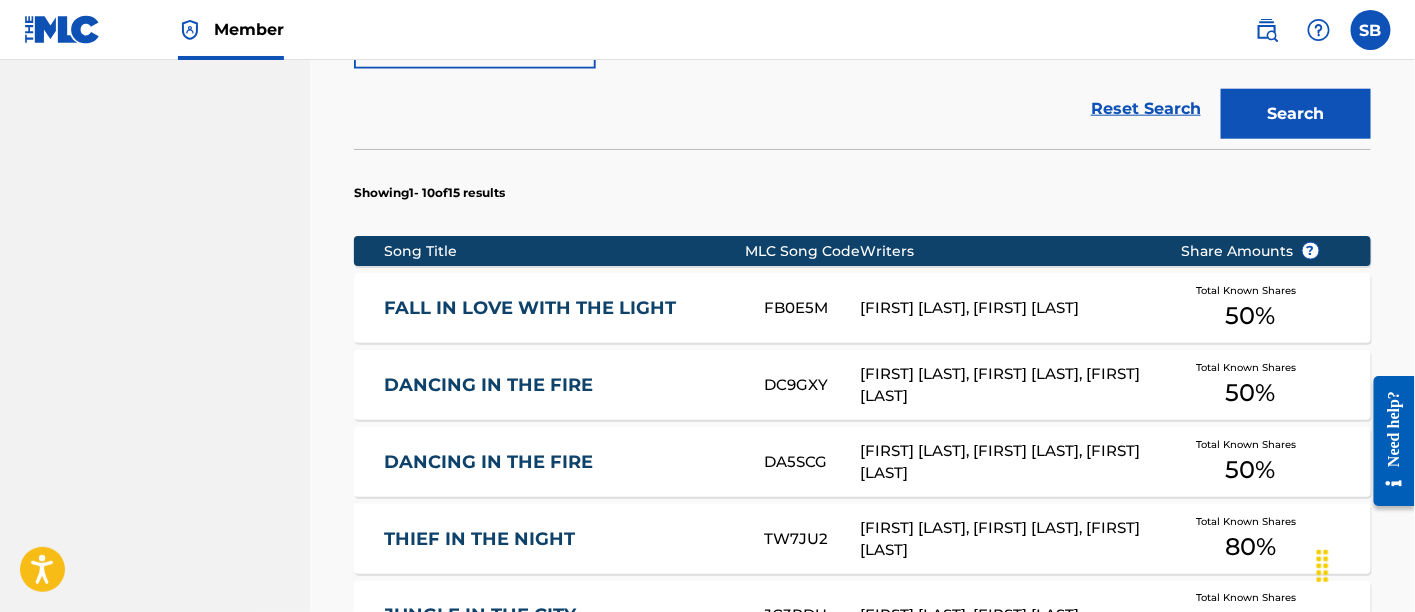 scroll, scrollTop: 742, scrollLeft: 0, axis: vertical 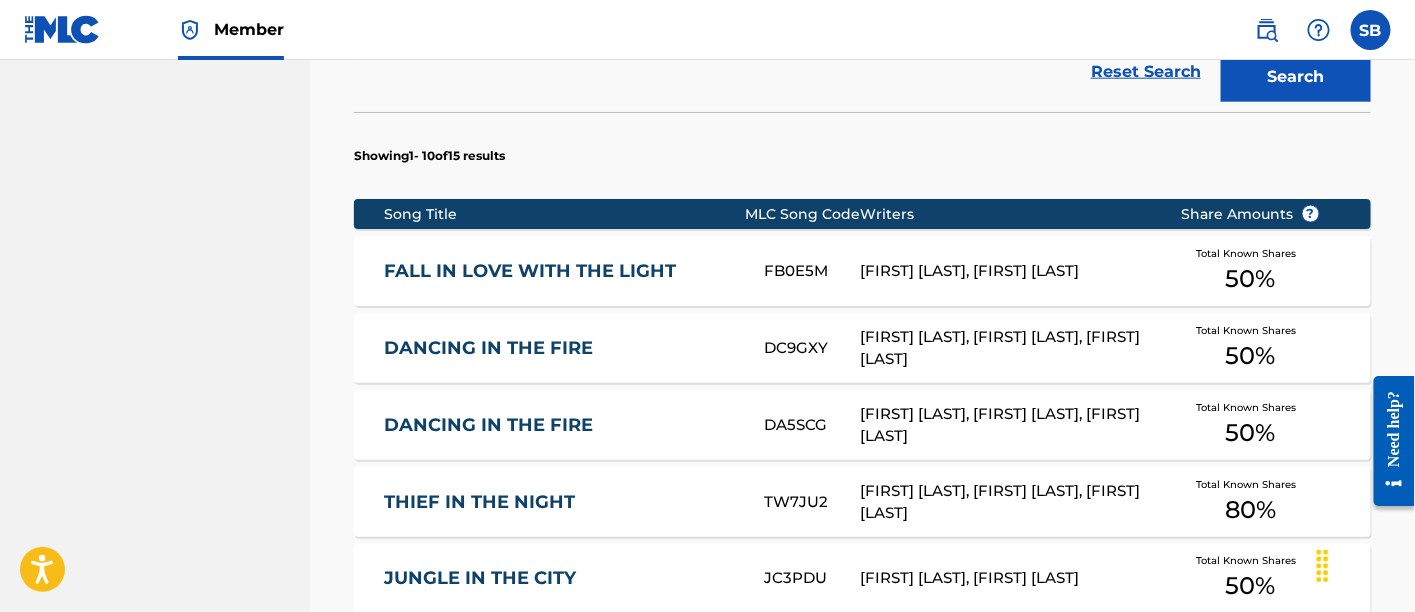 click on "FALL IN LOVE WITH THE LIGHT FB0E5M [FIRST] [LAST], [FIRST] [LAST] Total Known Shares 50 %" at bounding box center (862, 271) 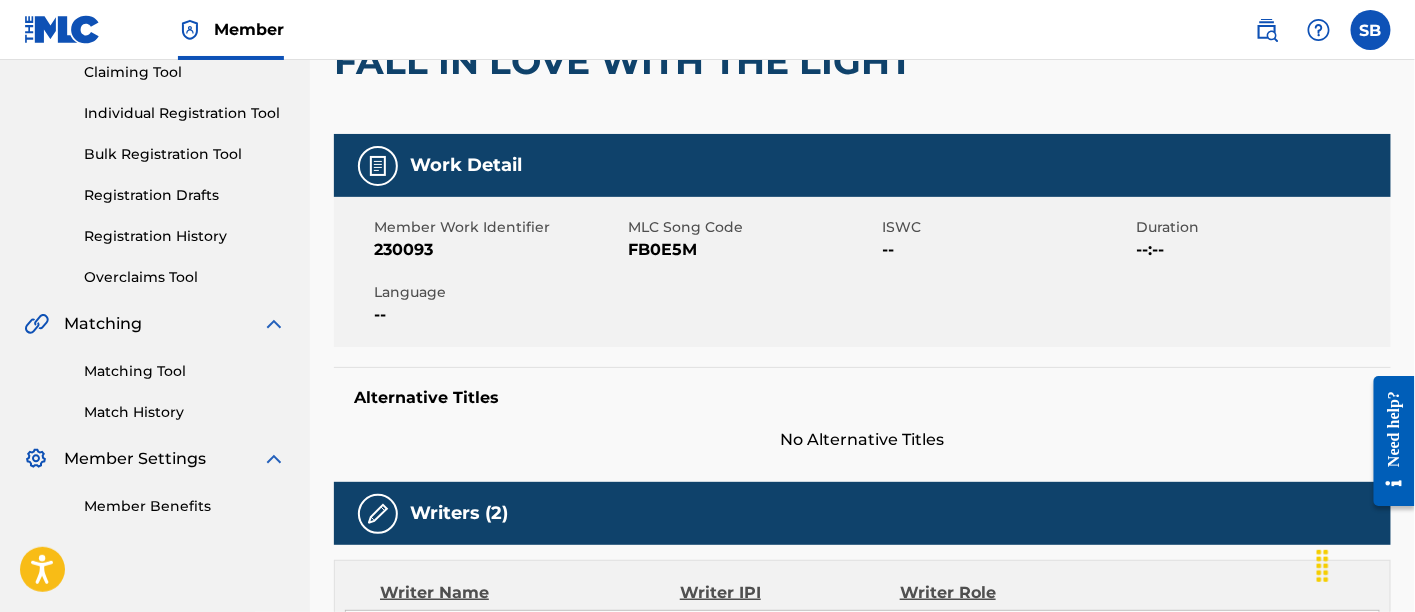 scroll, scrollTop: 0, scrollLeft: 0, axis: both 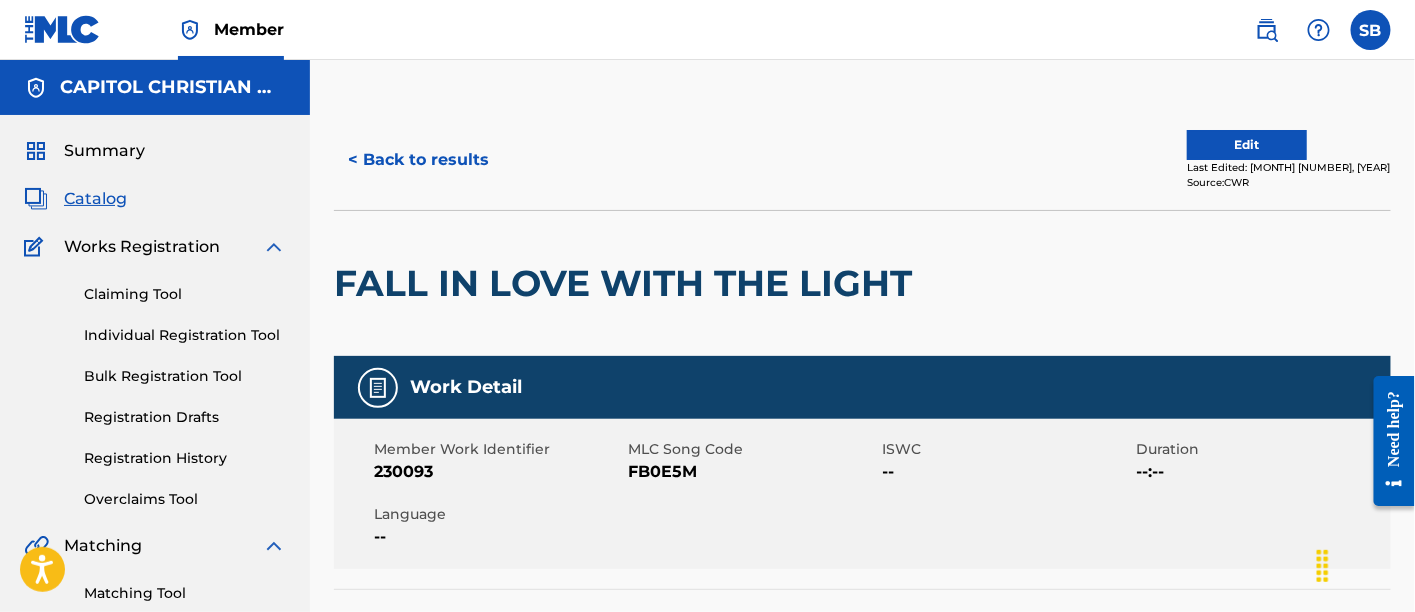 click on "< Back to results" at bounding box center [418, 160] 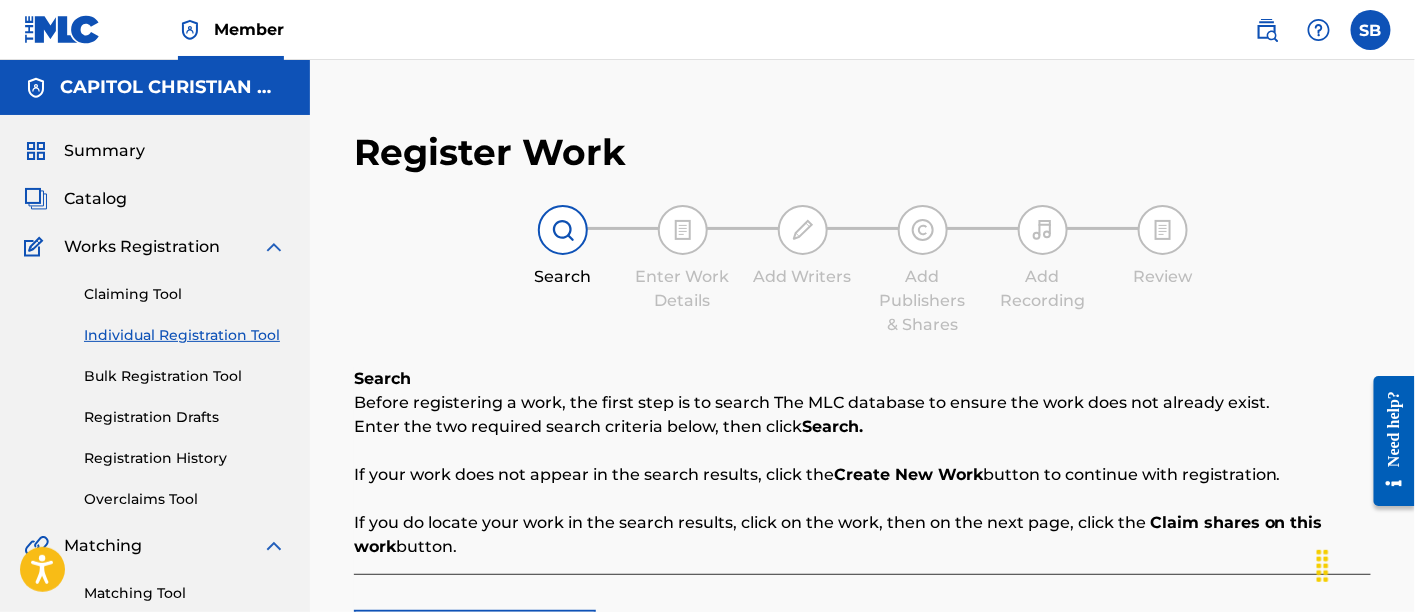 scroll, scrollTop: 361, scrollLeft: 0, axis: vertical 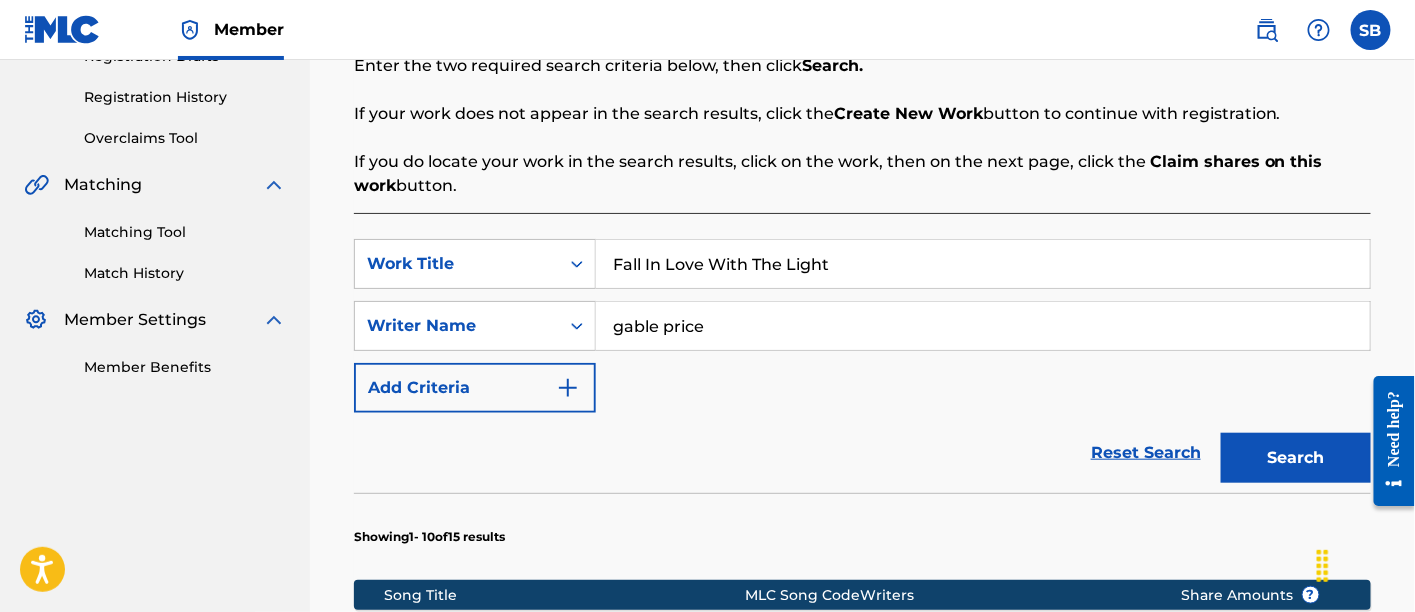click on "Fall In Love With The Light" at bounding box center (983, 264) 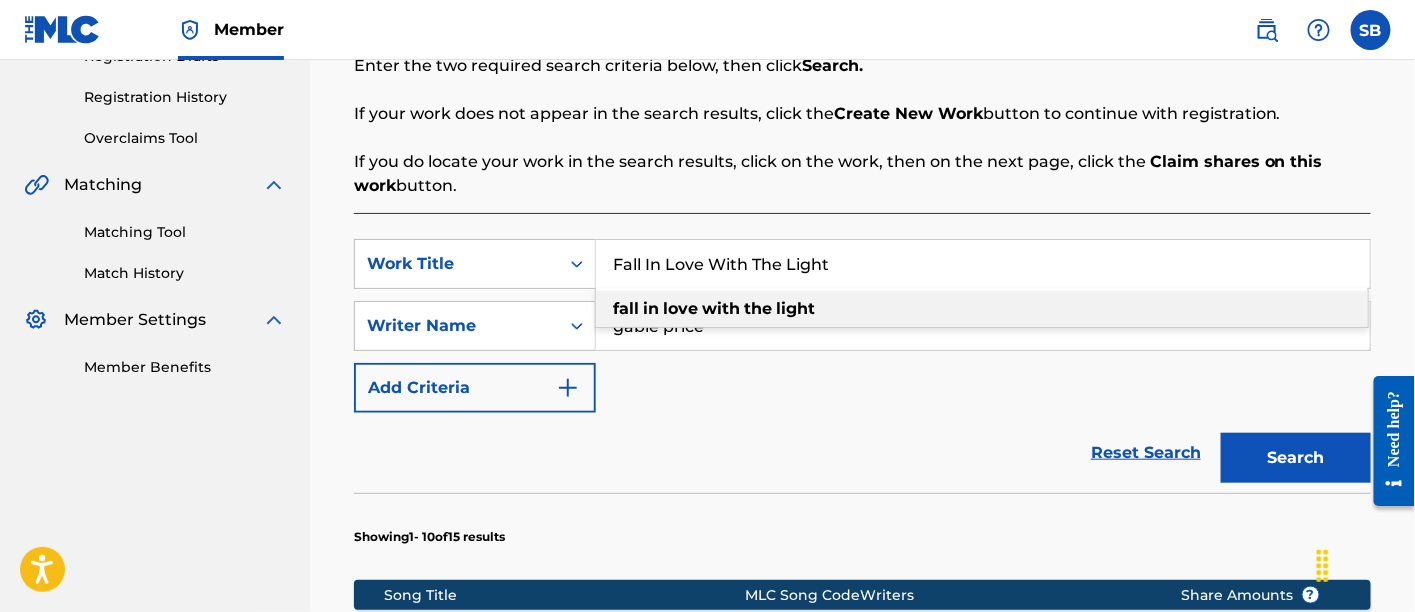 paste on "[FIRST] [LAST]" 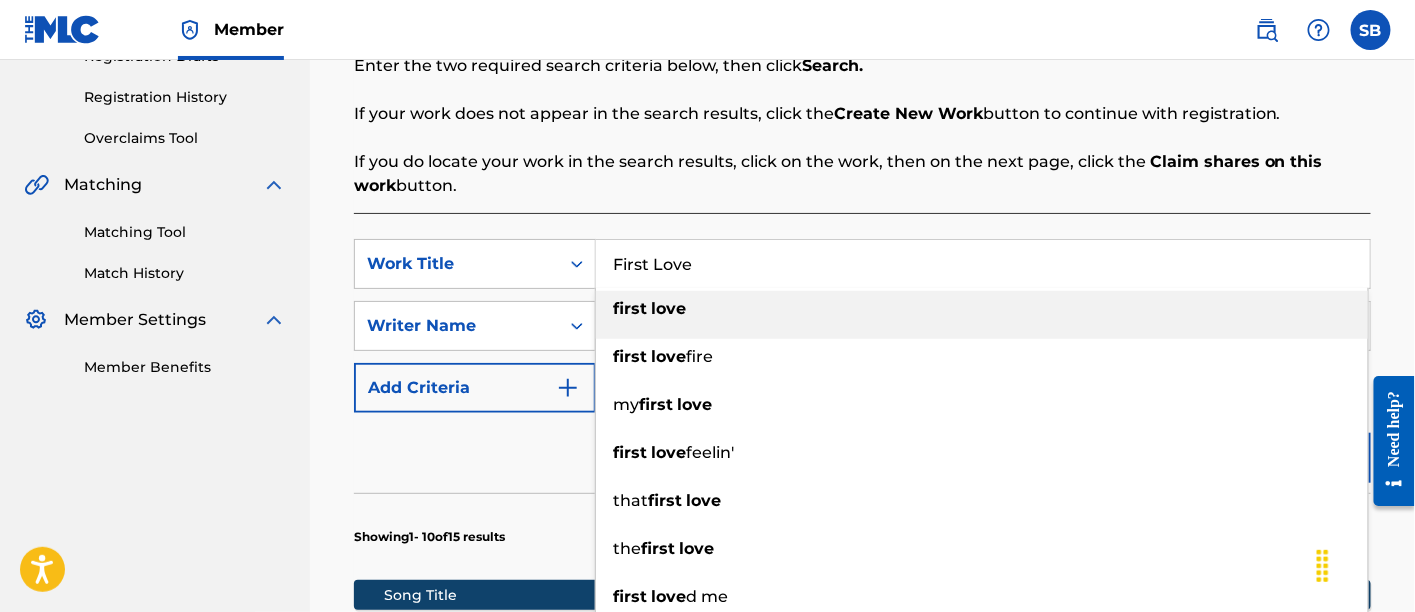 click on "first" at bounding box center [630, 308] 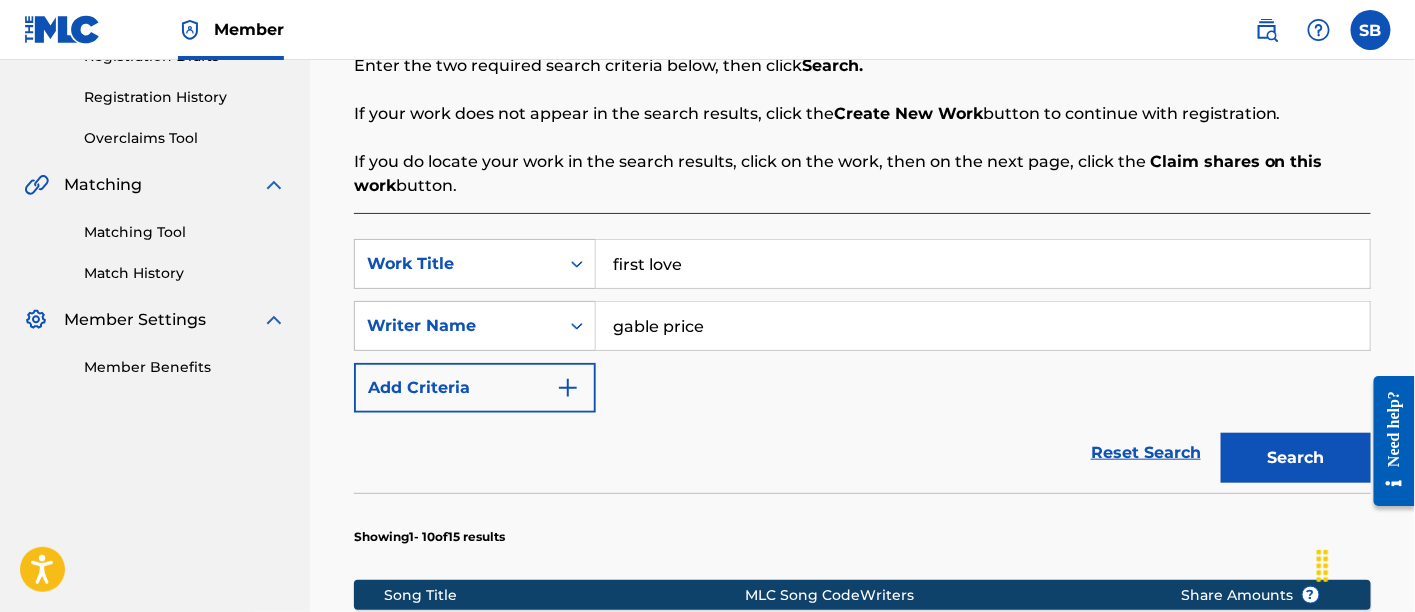 click on "Search" at bounding box center (1296, 458) 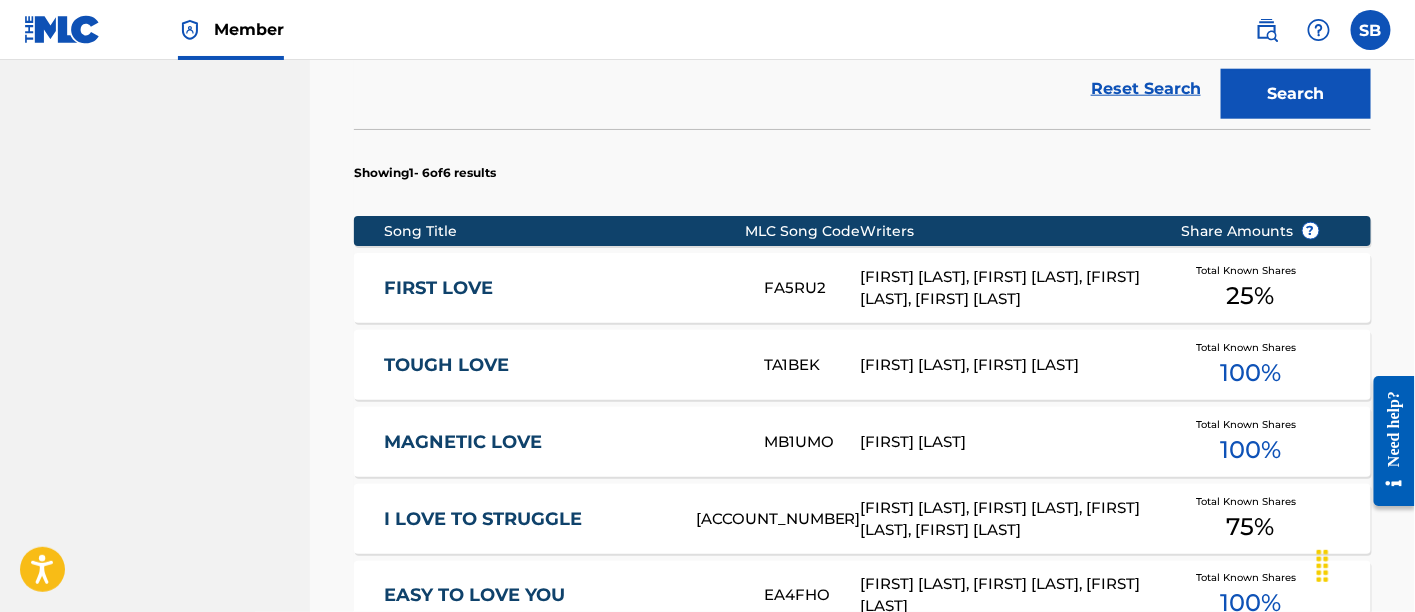 scroll, scrollTop: 727, scrollLeft: 0, axis: vertical 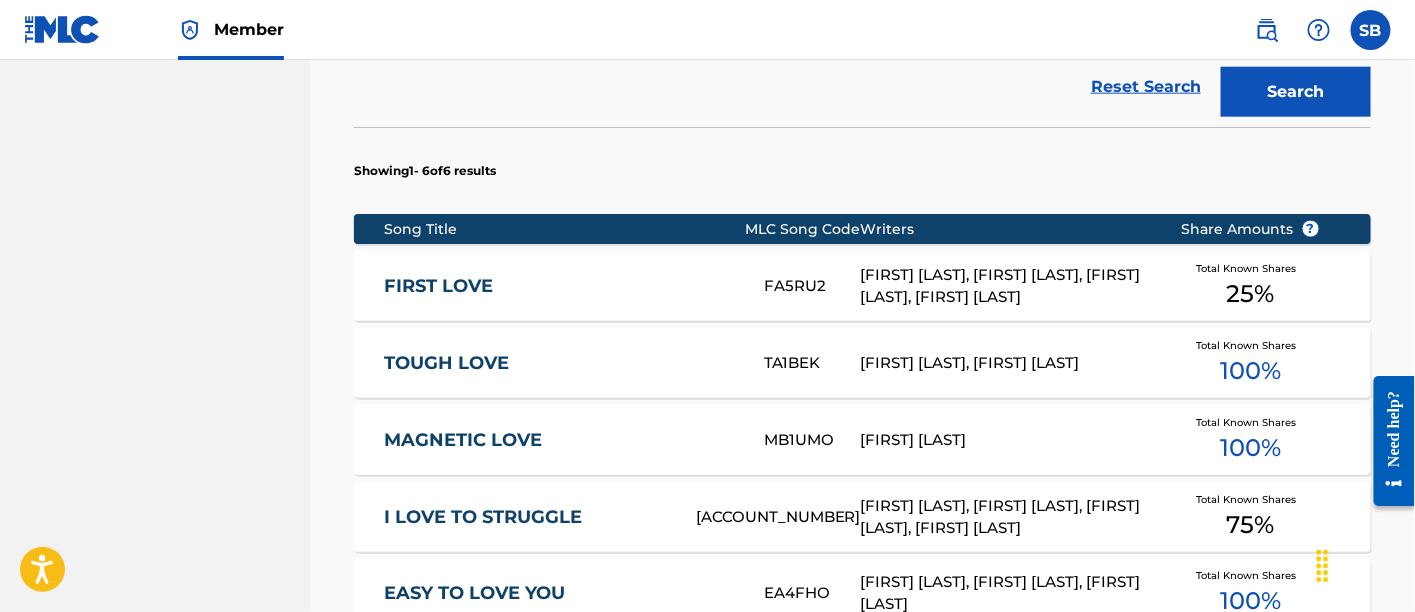 click on "FIRST LOVE" at bounding box center (561, 286) 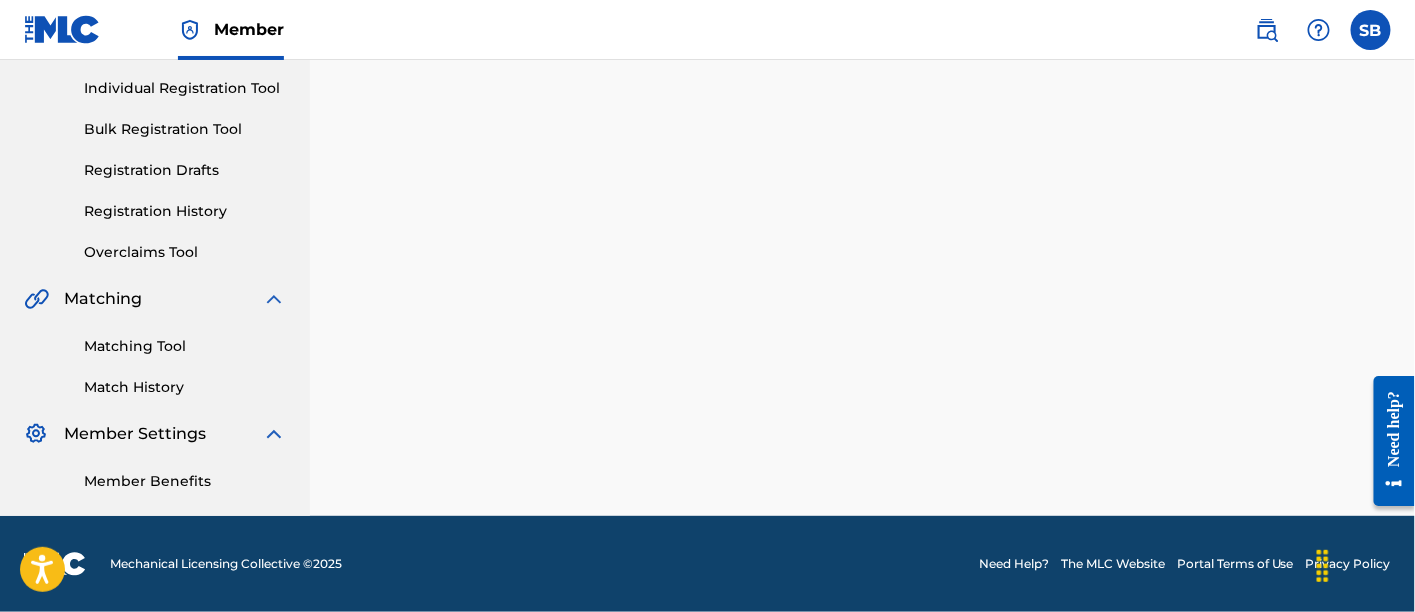 scroll, scrollTop: 0, scrollLeft: 0, axis: both 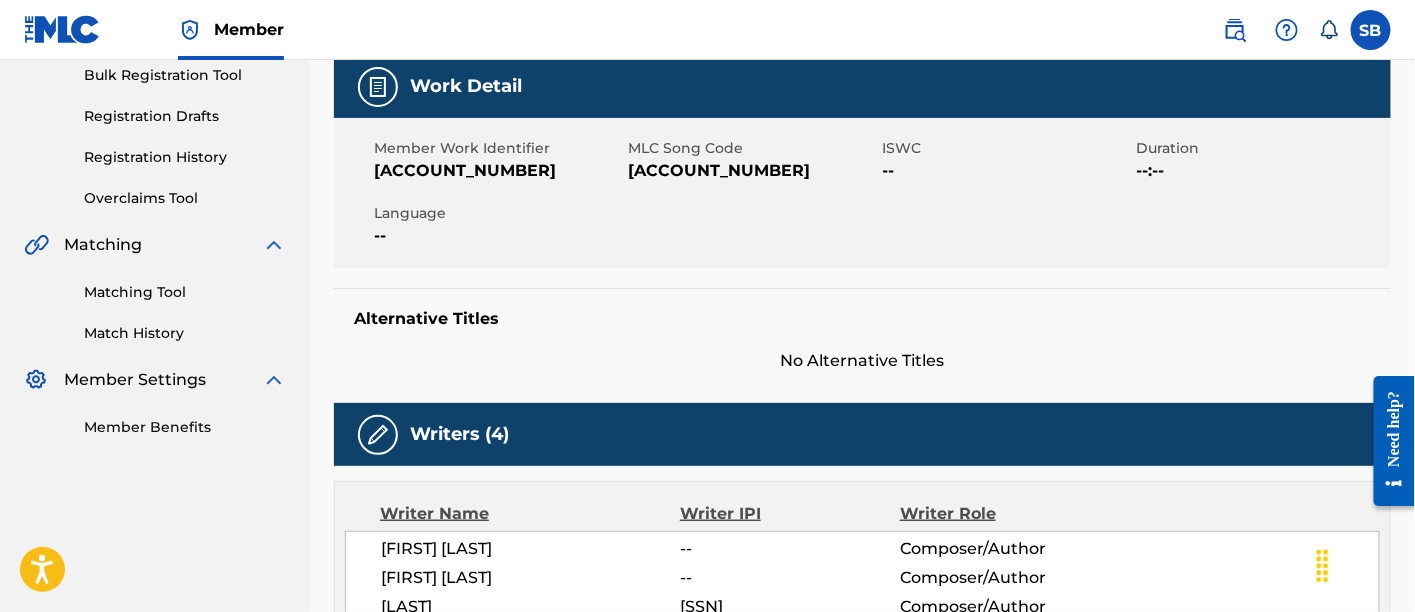 click on "[ACCOUNT_NUMBER]" at bounding box center (752, 171) 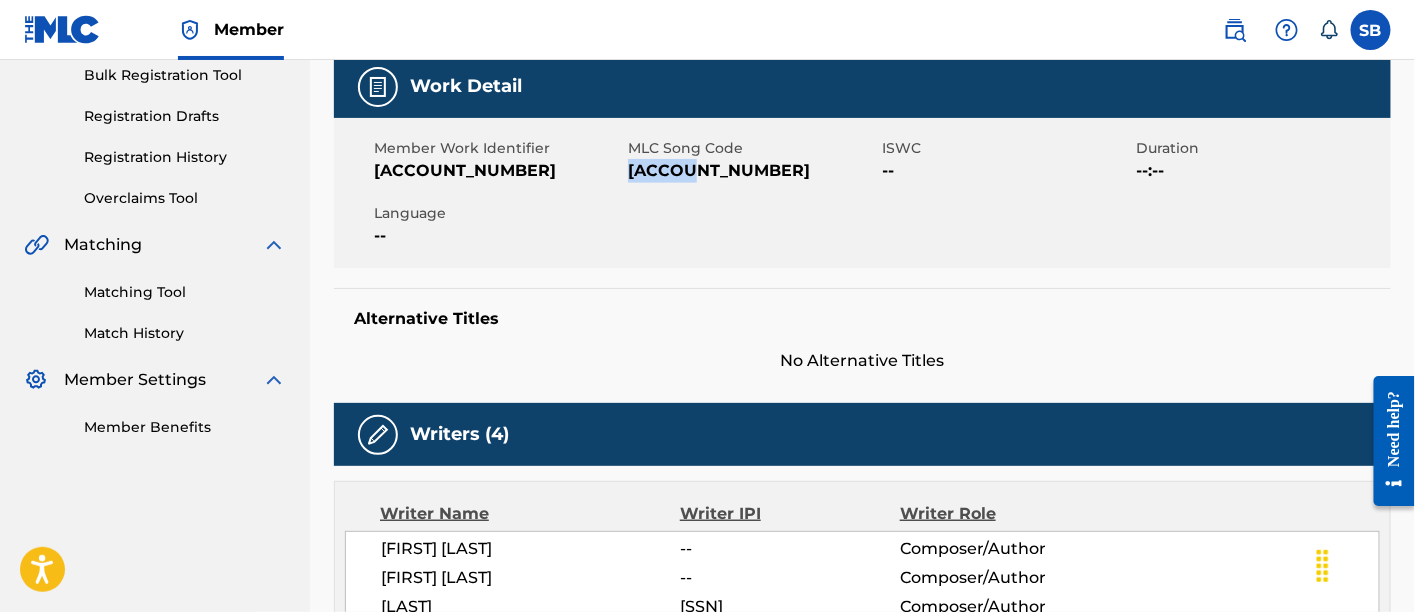 click on "[ACCOUNT_NUMBER]" at bounding box center [752, 171] 